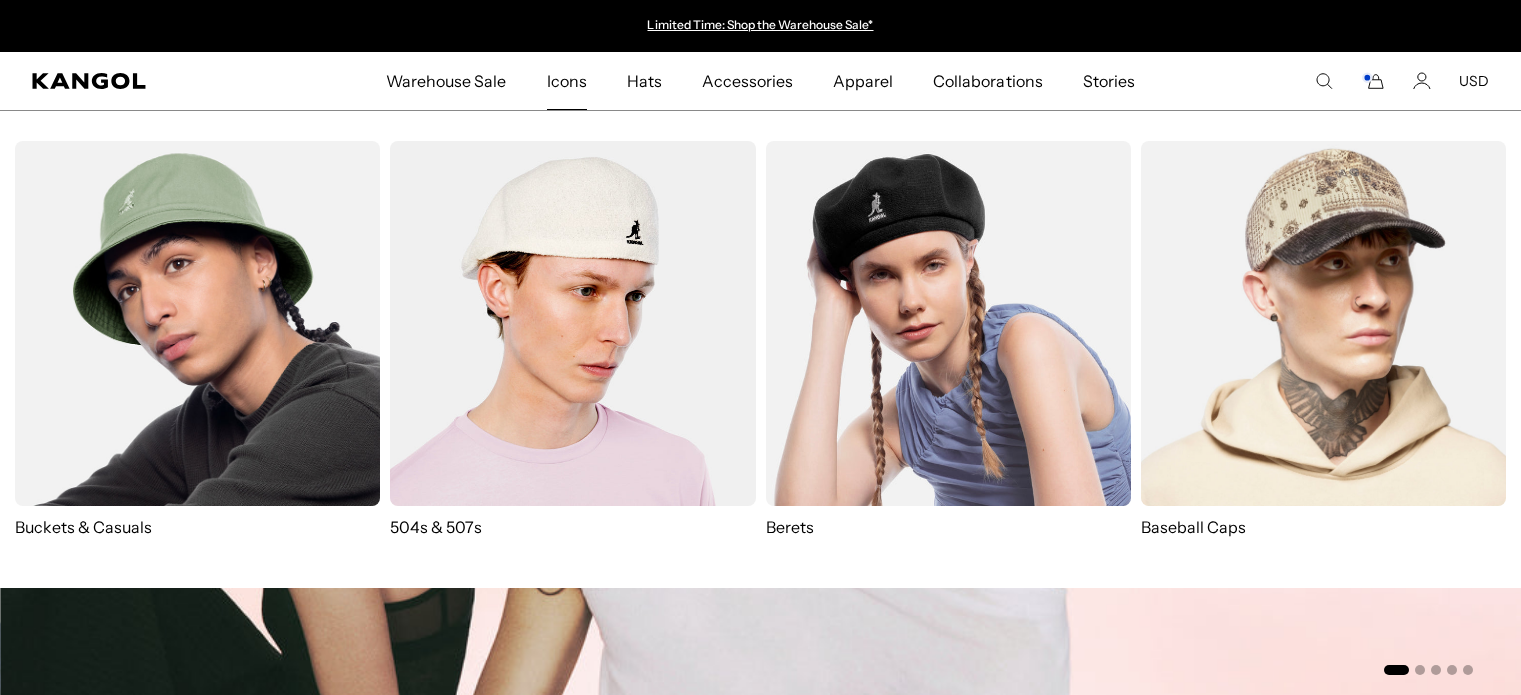 scroll, scrollTop: 0, scrollLeft: 0, axis: both 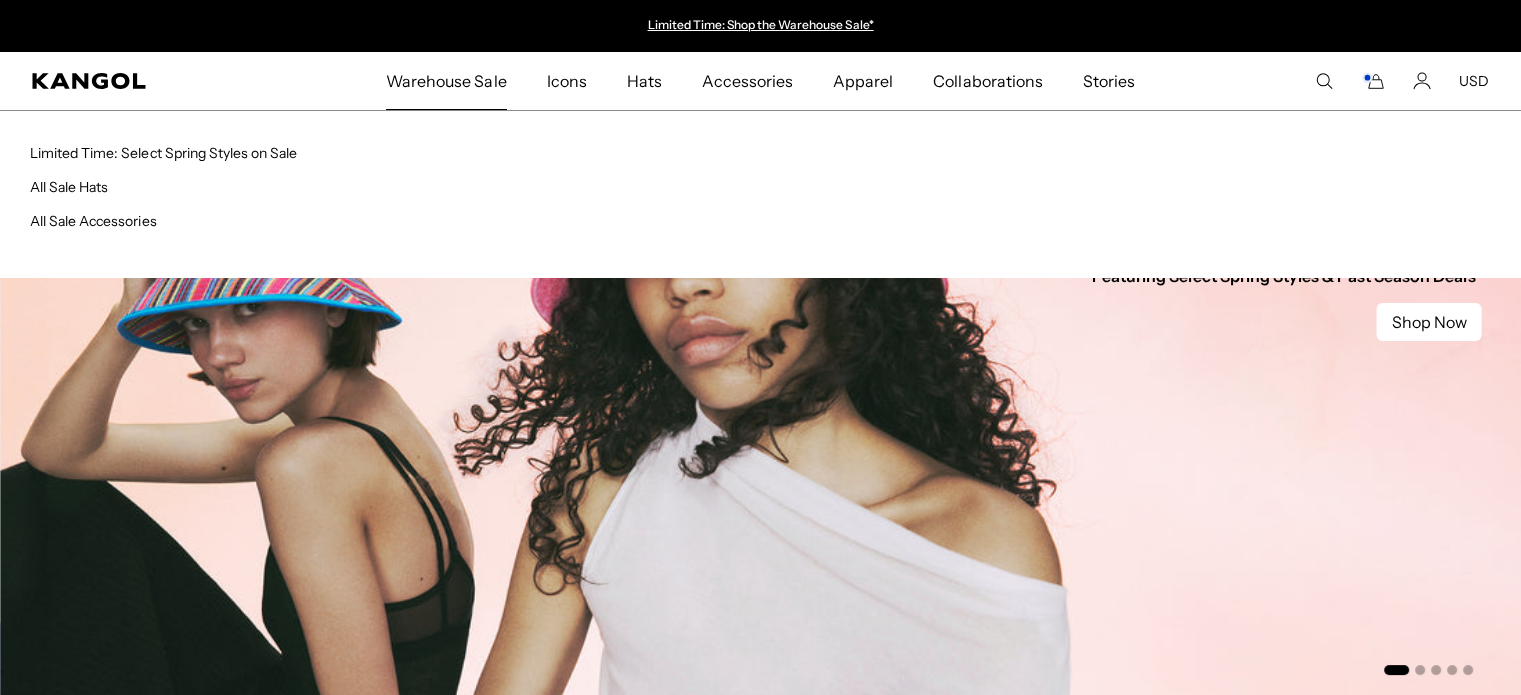 click on "Warehouse Sale" at bounding box center [446, 81] 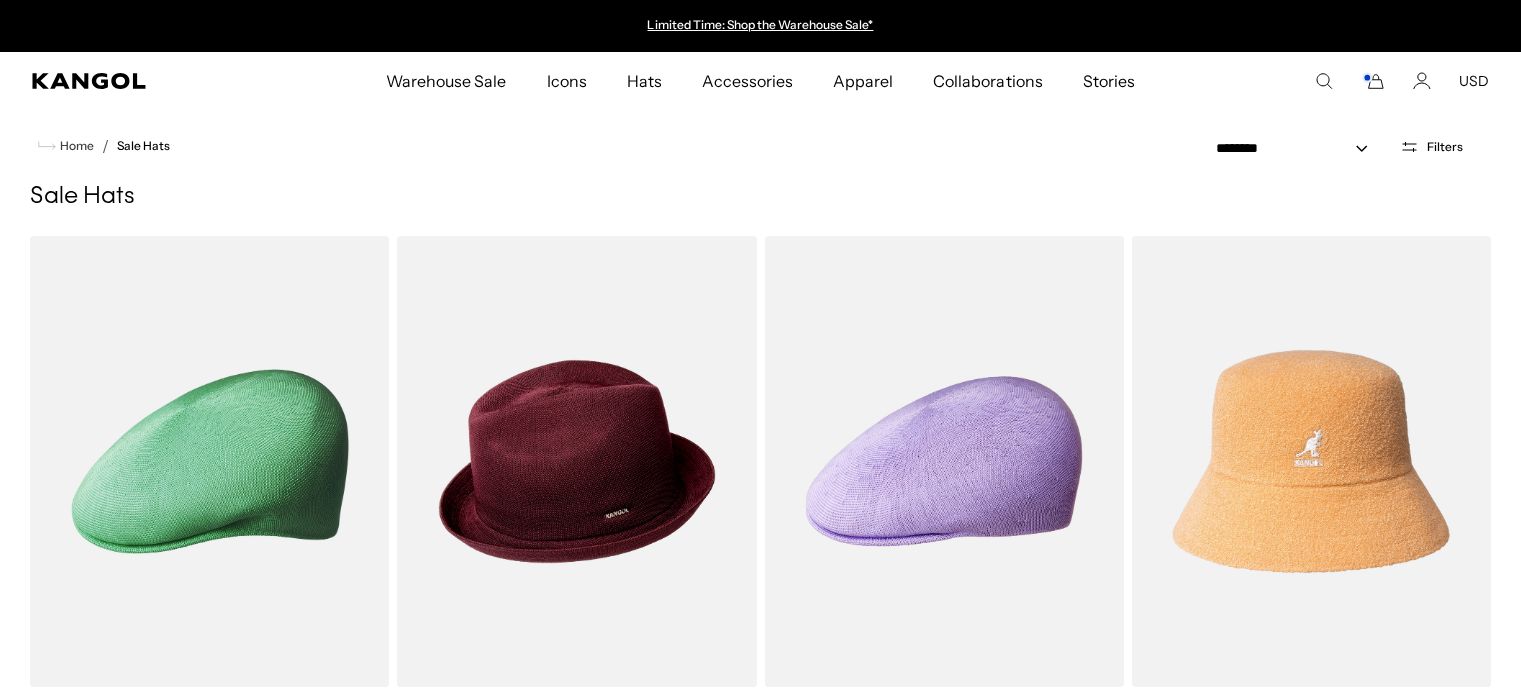 scroll, scrollTop: 0, scrollLeft: 0, axis: both 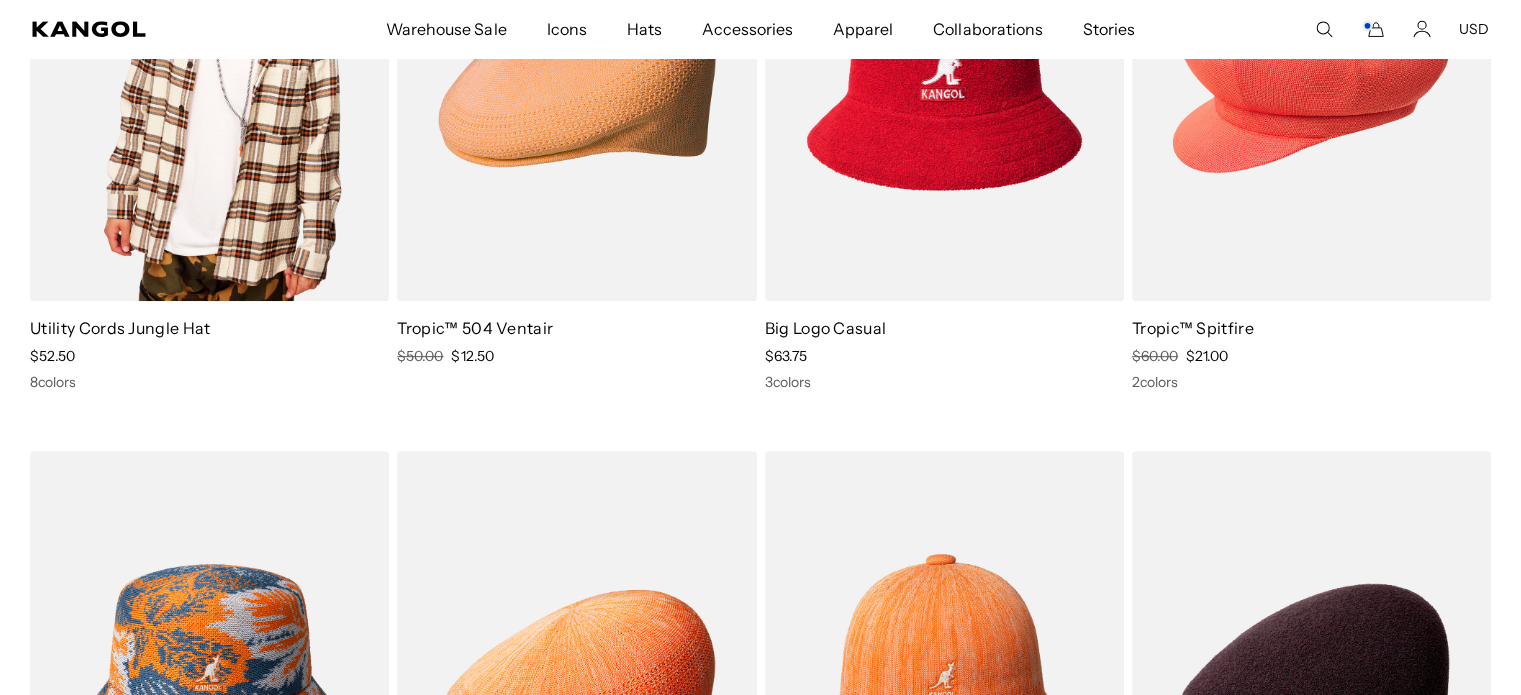 click on "Sale Price $52.50" at bounding box center [209, 356] 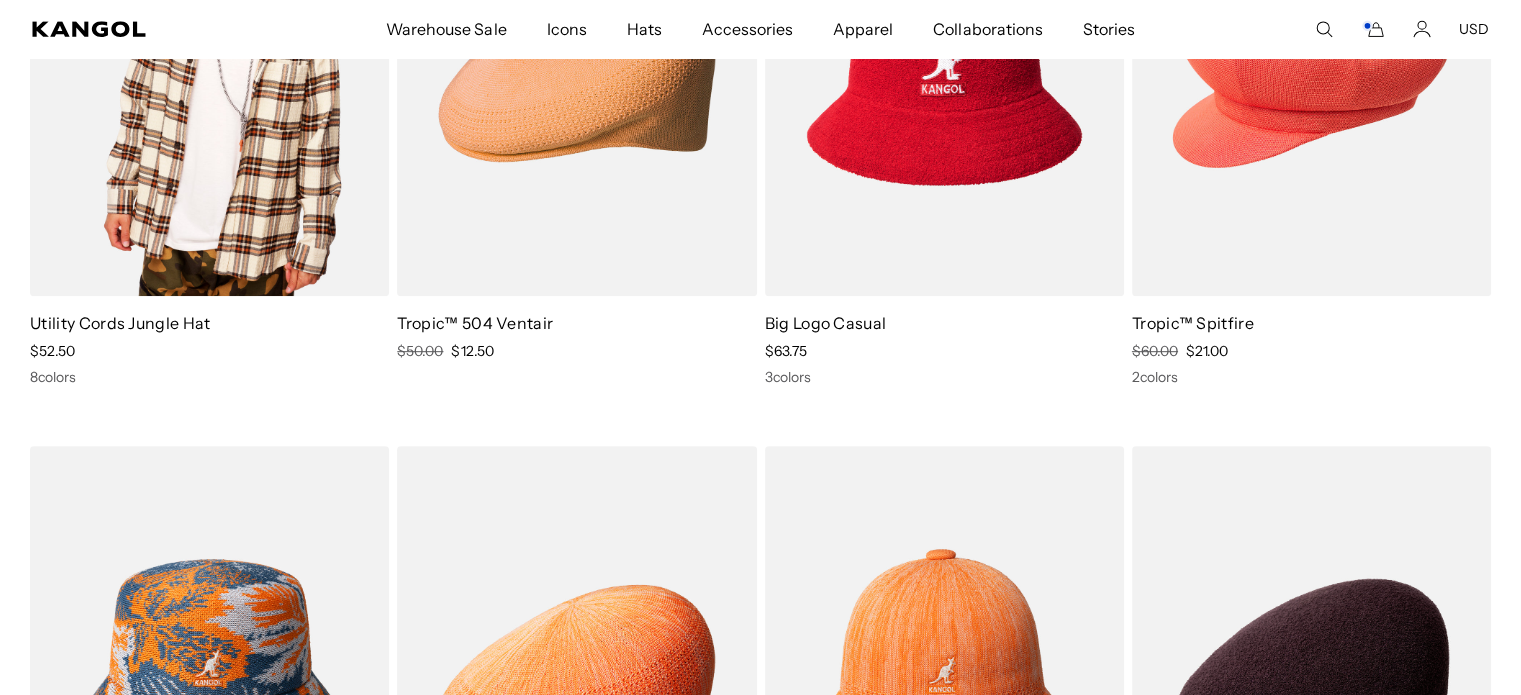scroll, scrollTop: 828, scrollLeft: 0, axis: vertical 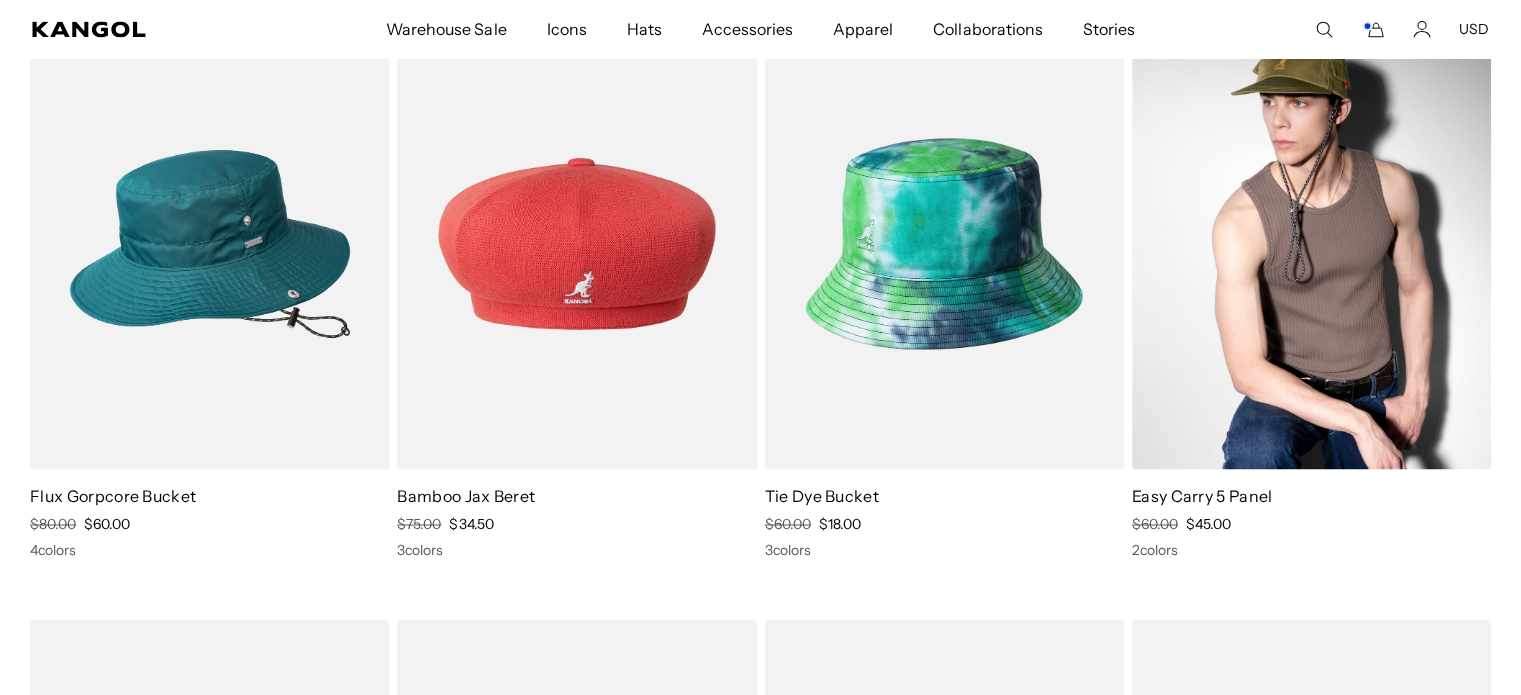 click at bounding box center [1311, 243] 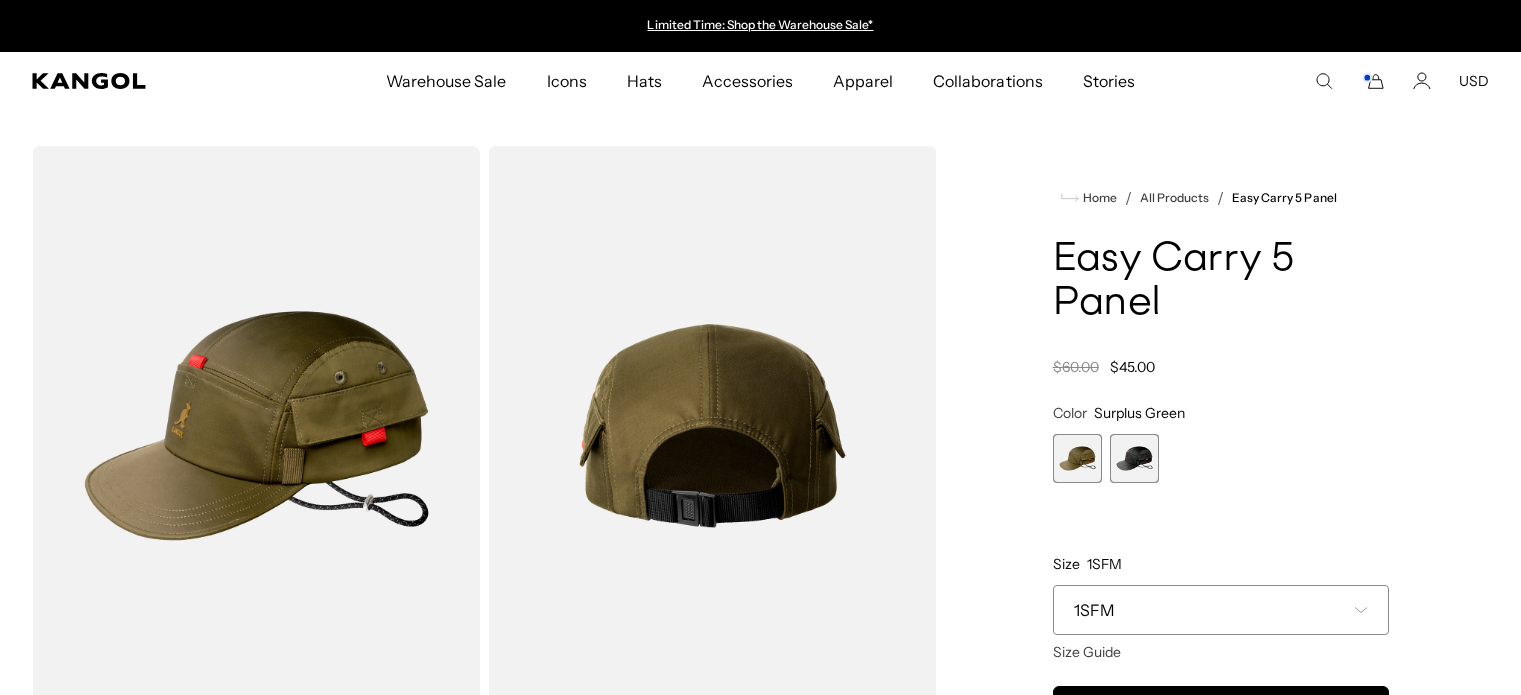 scroll, scrollTop: 0, scrollLeft: 0, axis: both 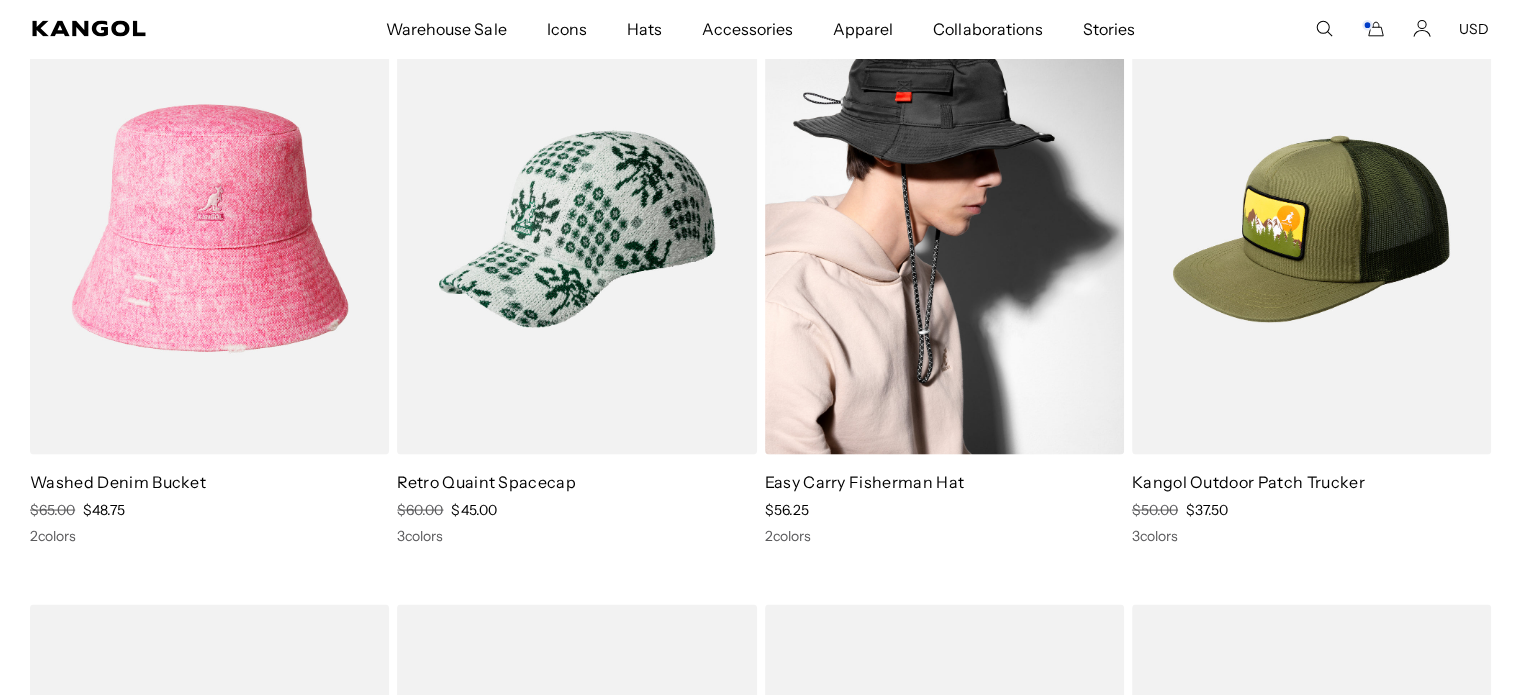 click at bounding box center (944, 229) 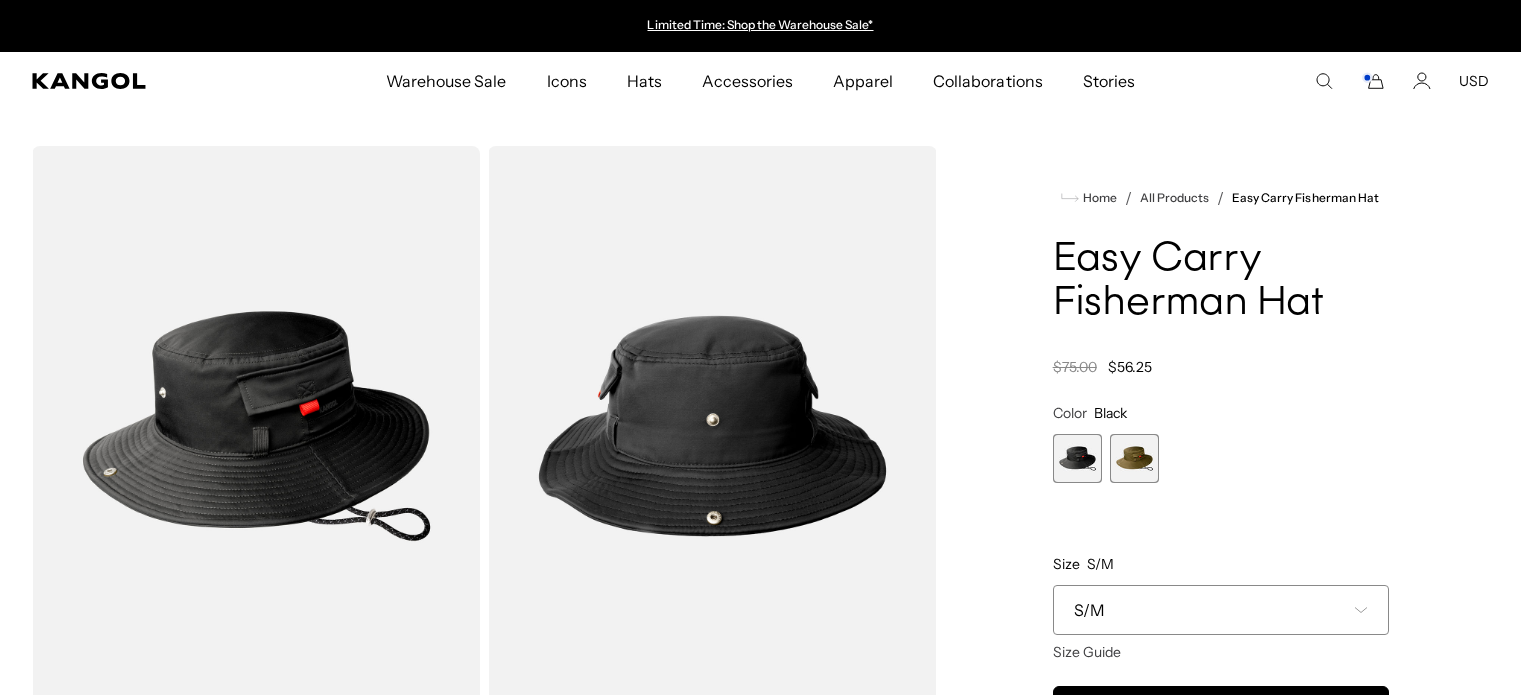 scroll, scrollTop: 0, scrollLeft: 0, axis: both 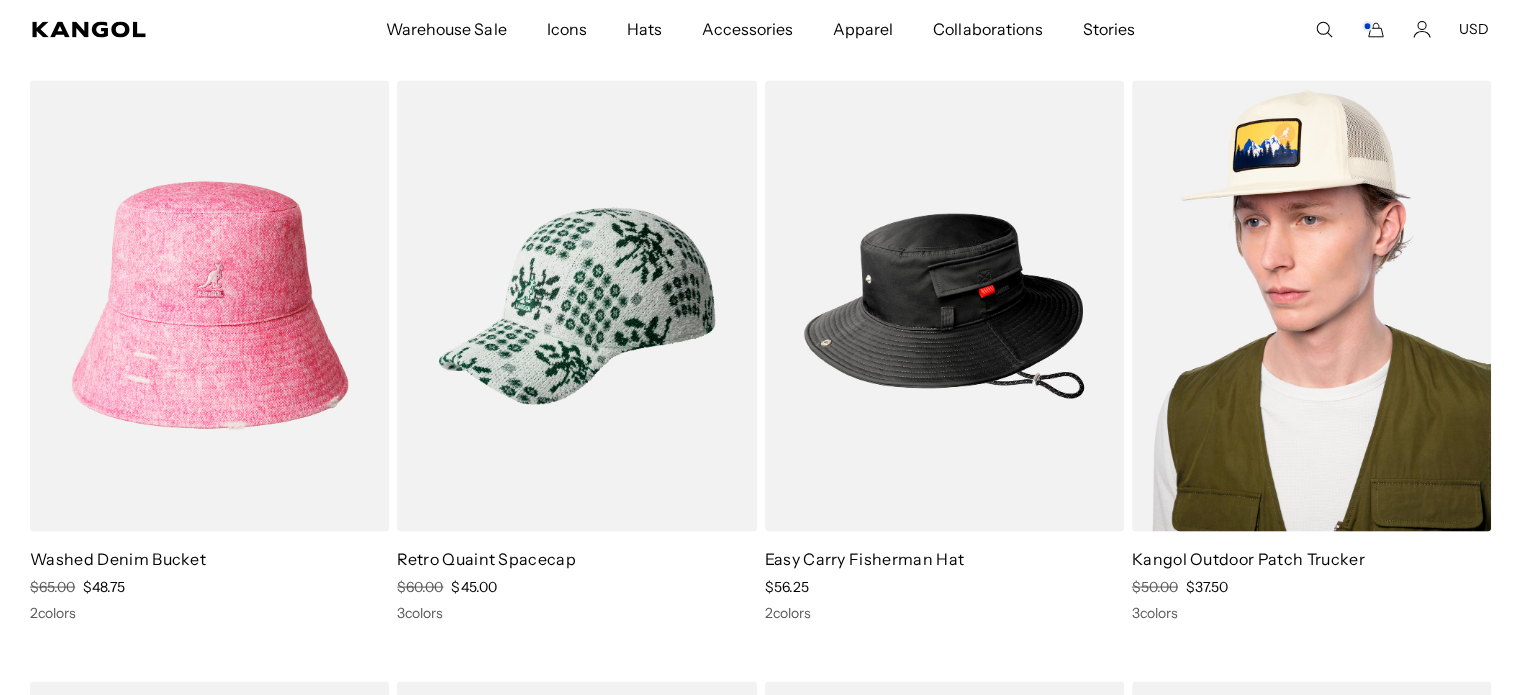 click at bounding box center (1311, 305) 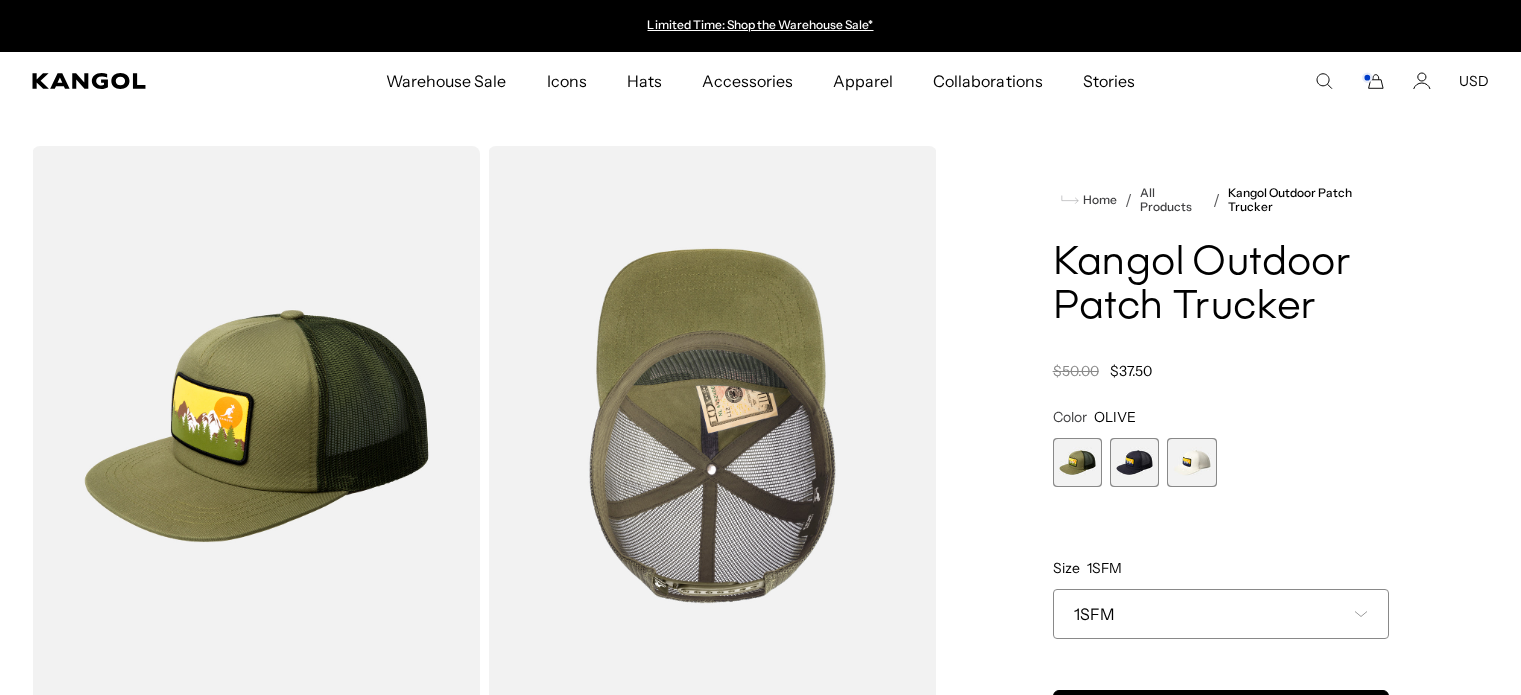 scroll, scrollTop: 0, scrollLeft: 0, axis: both 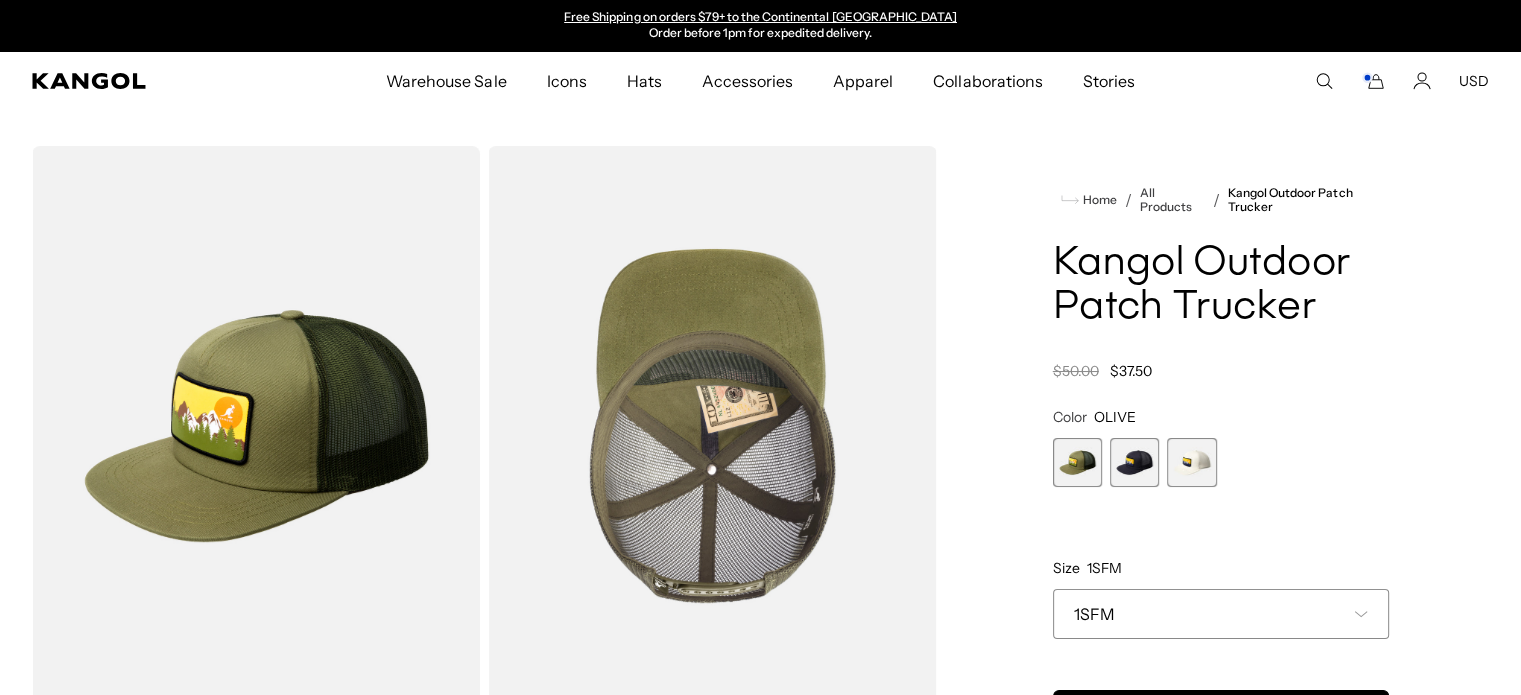 click at bounding box center [1134, 462] 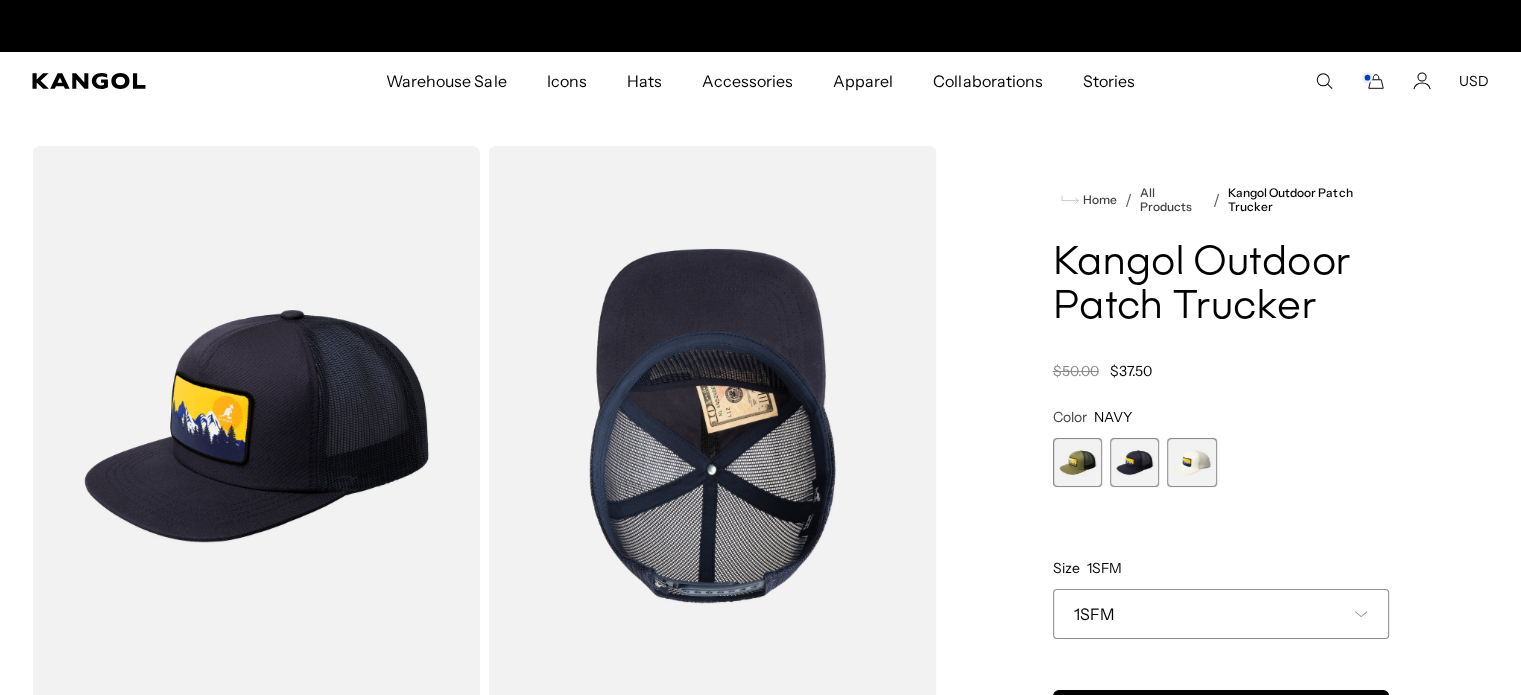 scroll, scrollTop: 0, scrollLeft: 0, axis: both 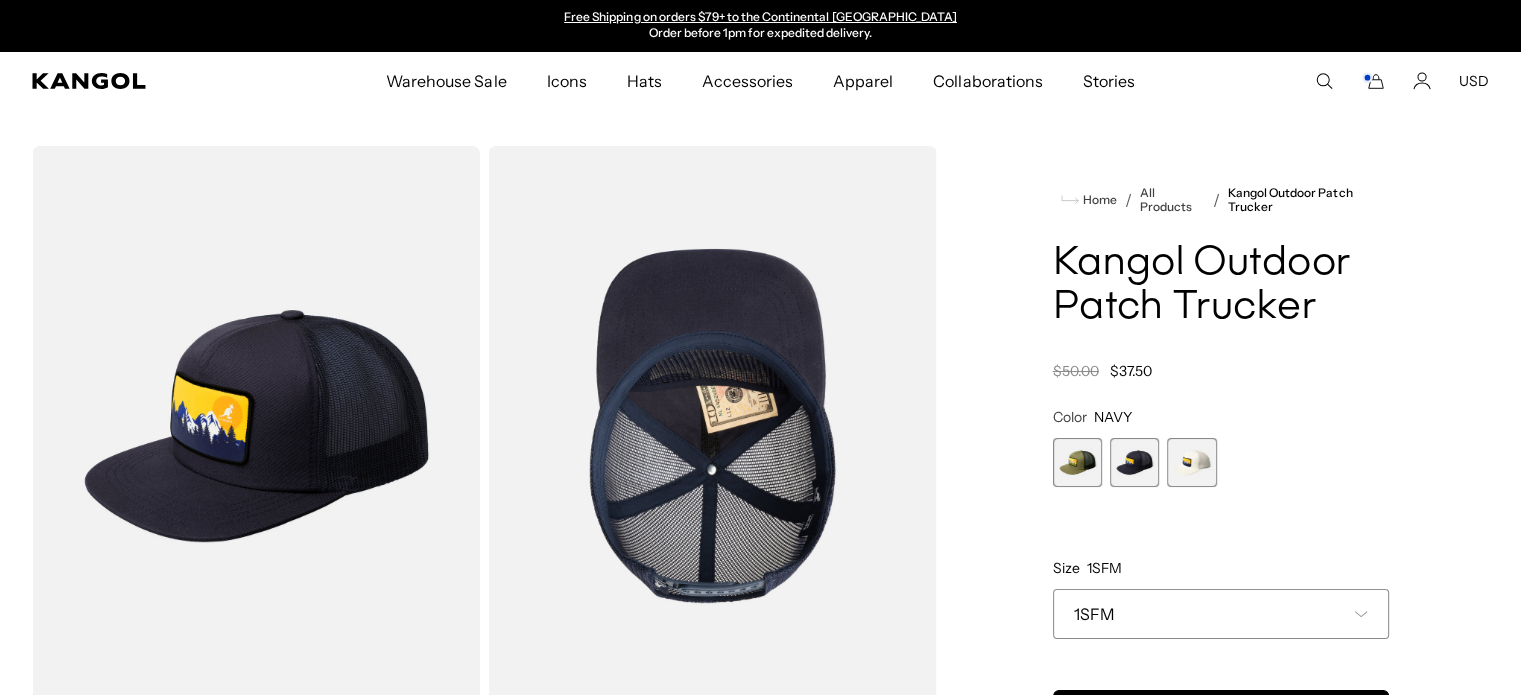 drag, startPoint x: 1048, startPoint y: 467, endPoint x: 1084, endPoint y: 475, distance: 36.878178 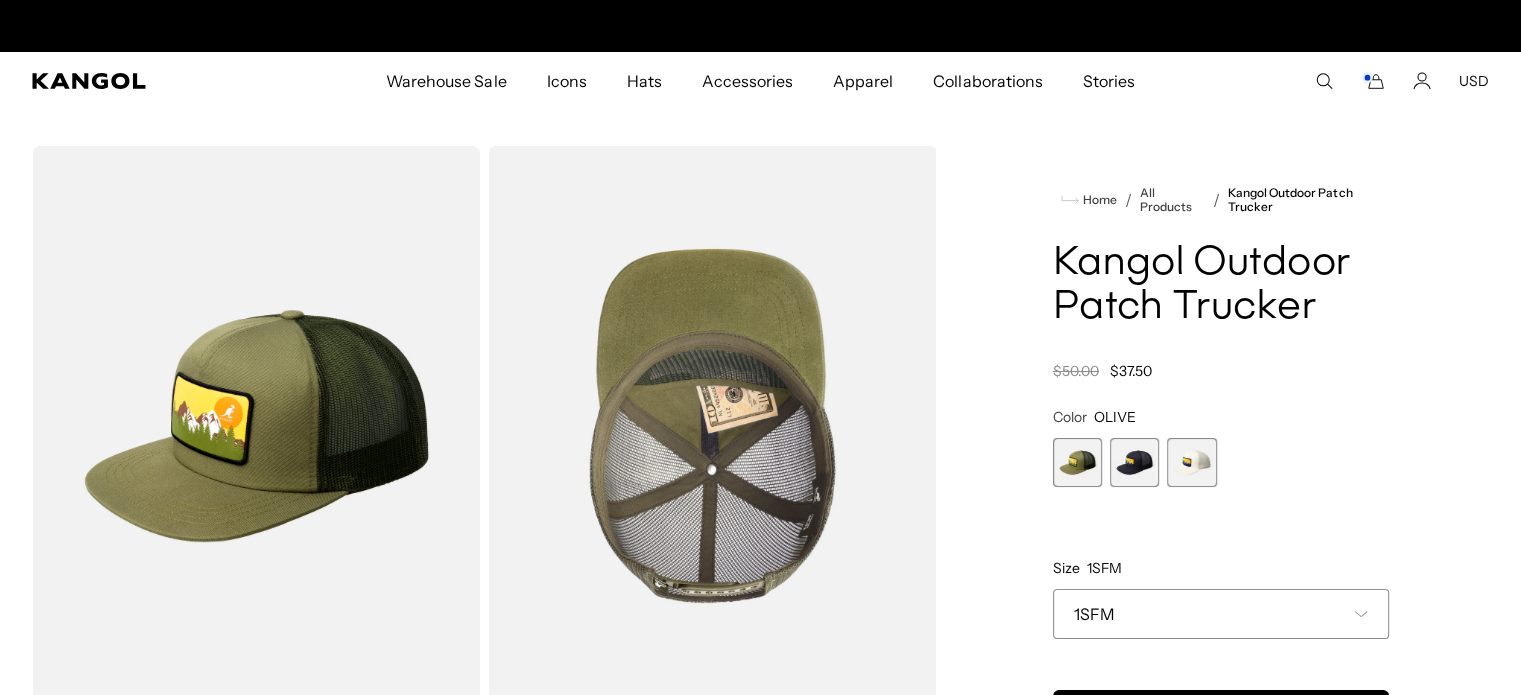 click on "**********" at bounding box center (1221, 527) 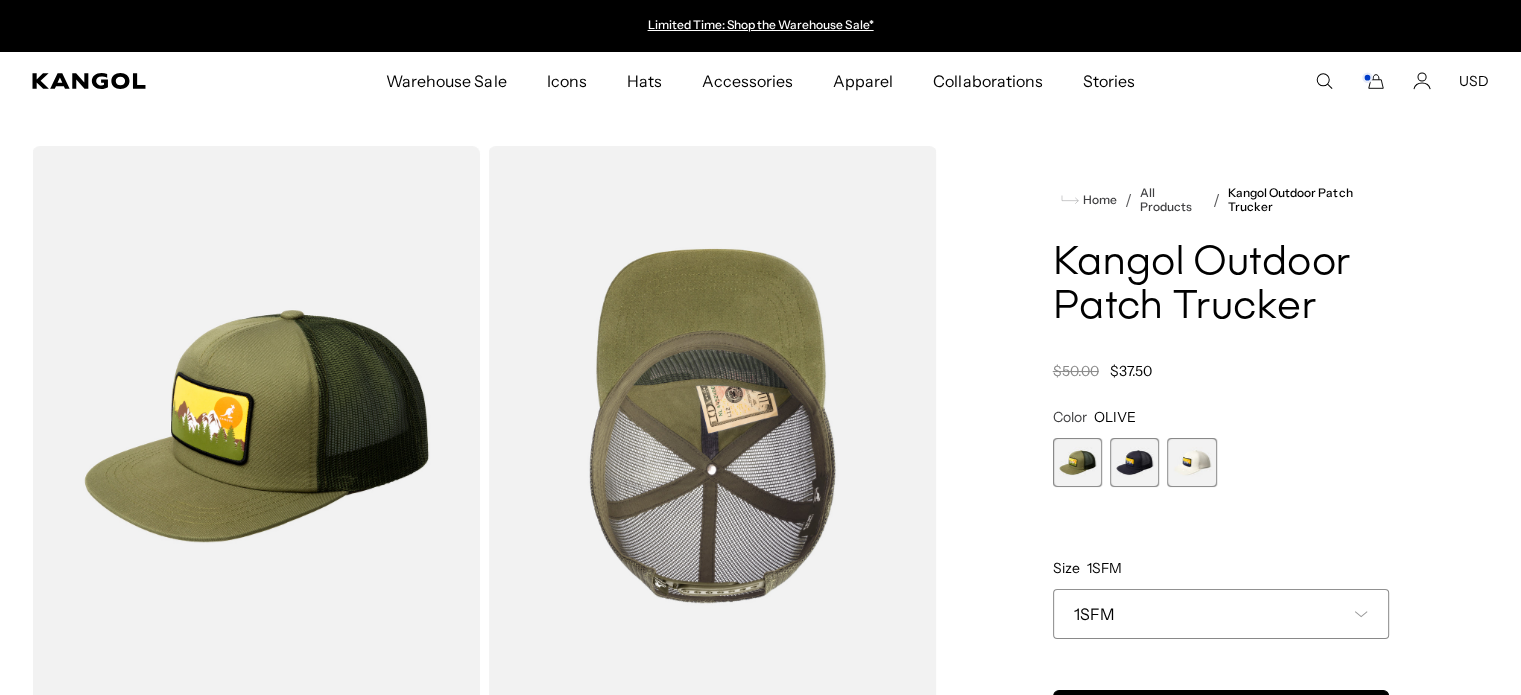 click at bounding box center [1134, 462] 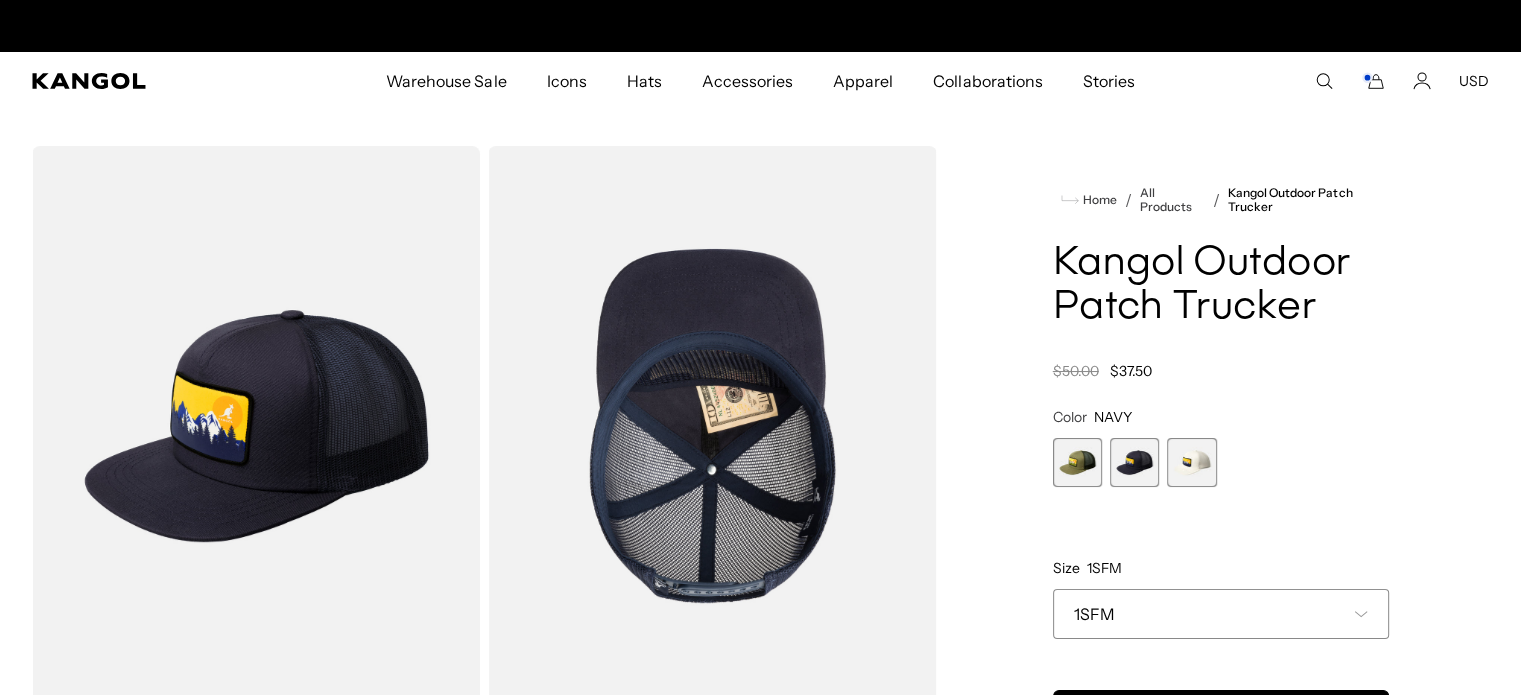 scroll, scrollTop: 0, scrollLeft: 412, axis: horizontal 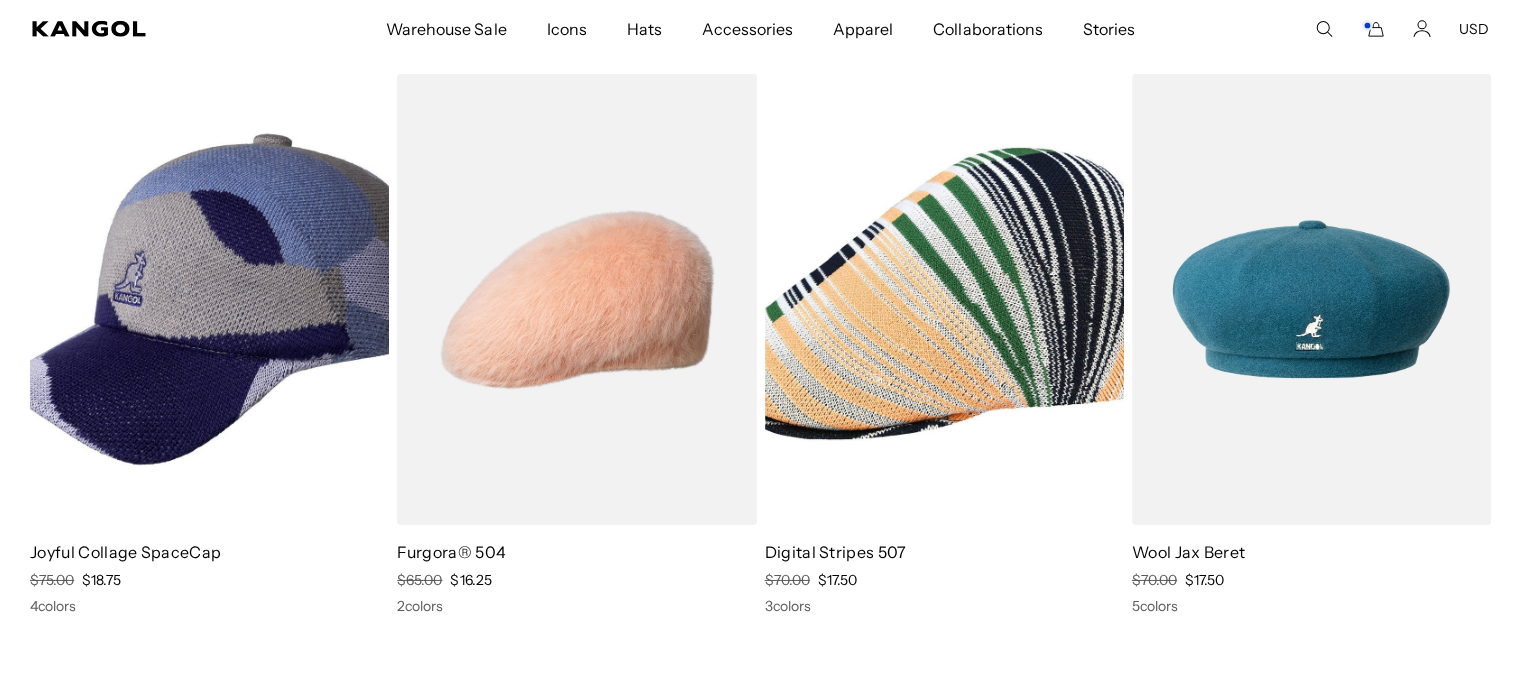 click at bounding box center (209, 299) 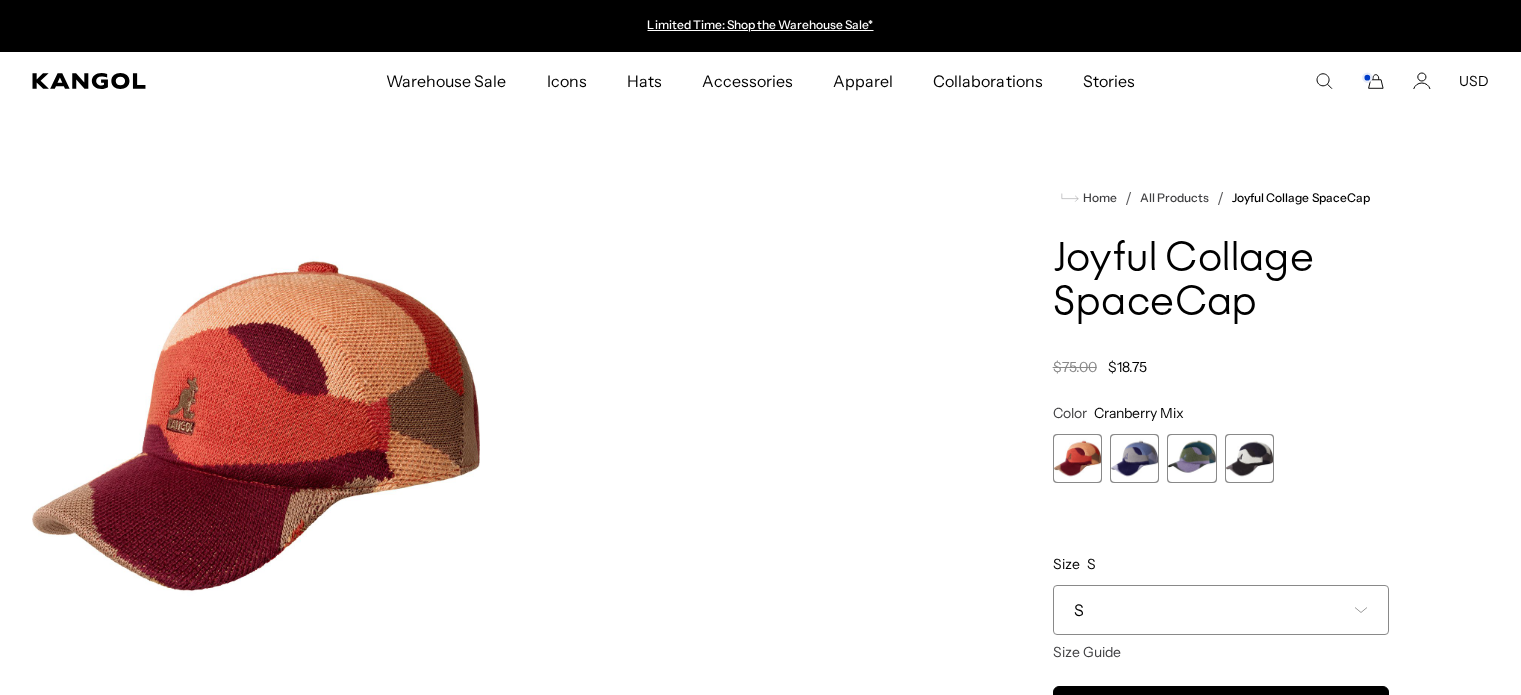click at bounding box center (1134, 458) 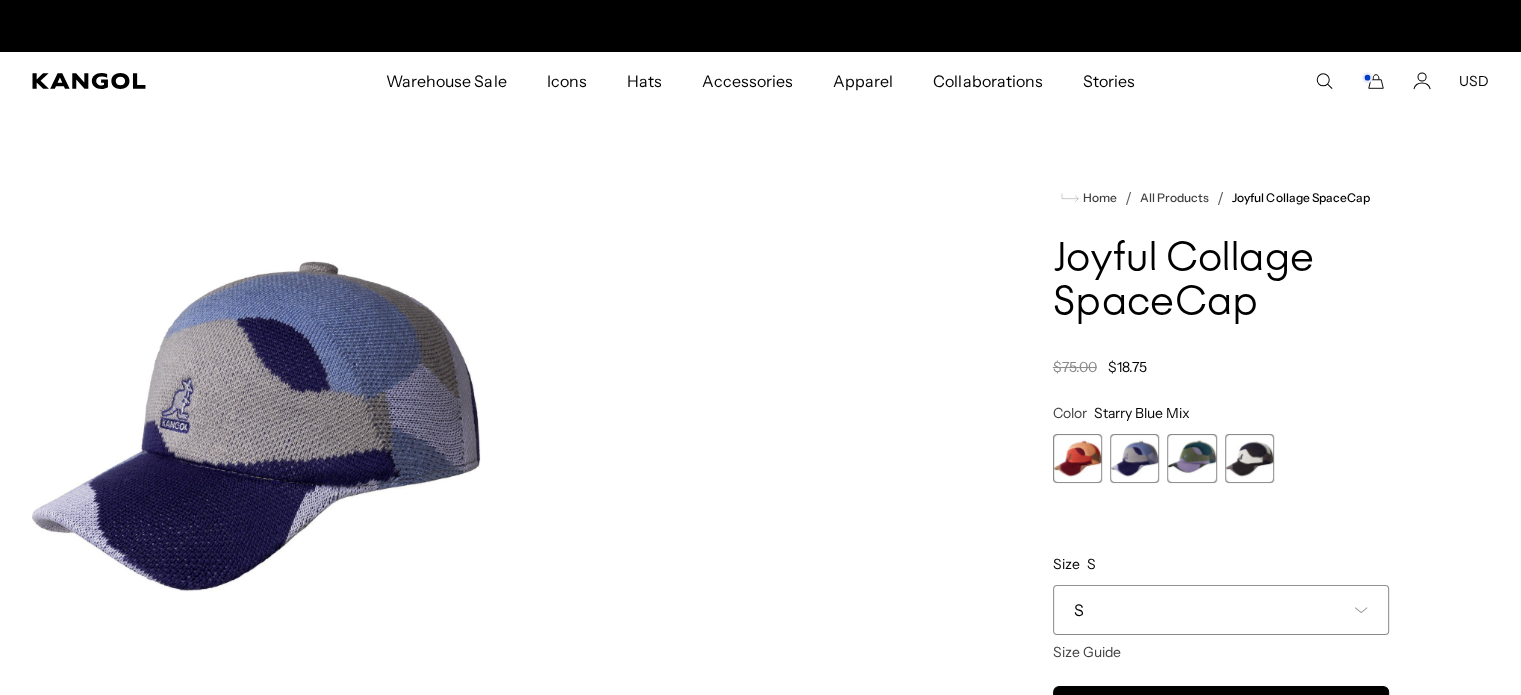 scroll, scrollTop: 0, scrollLeft: 412, axis: horizontal 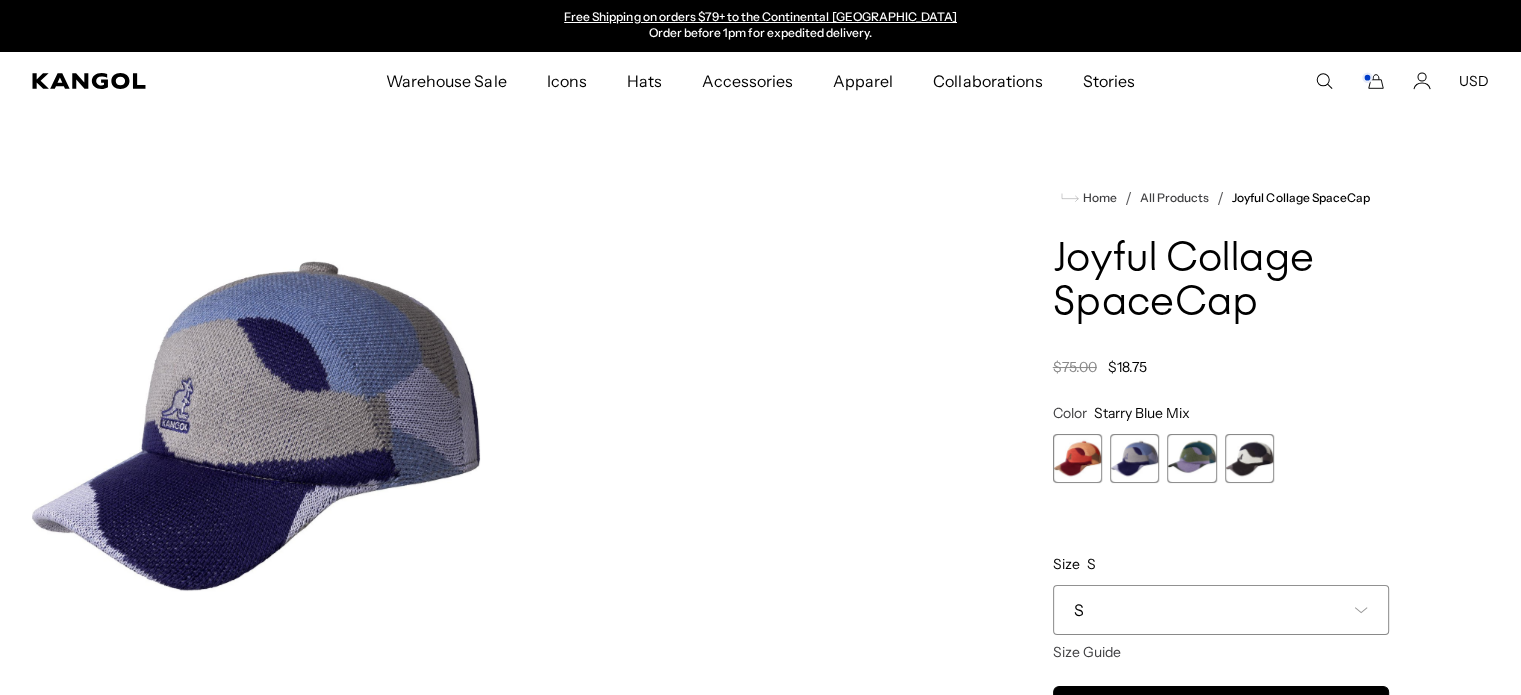 click at bounding box center (1134, 458) 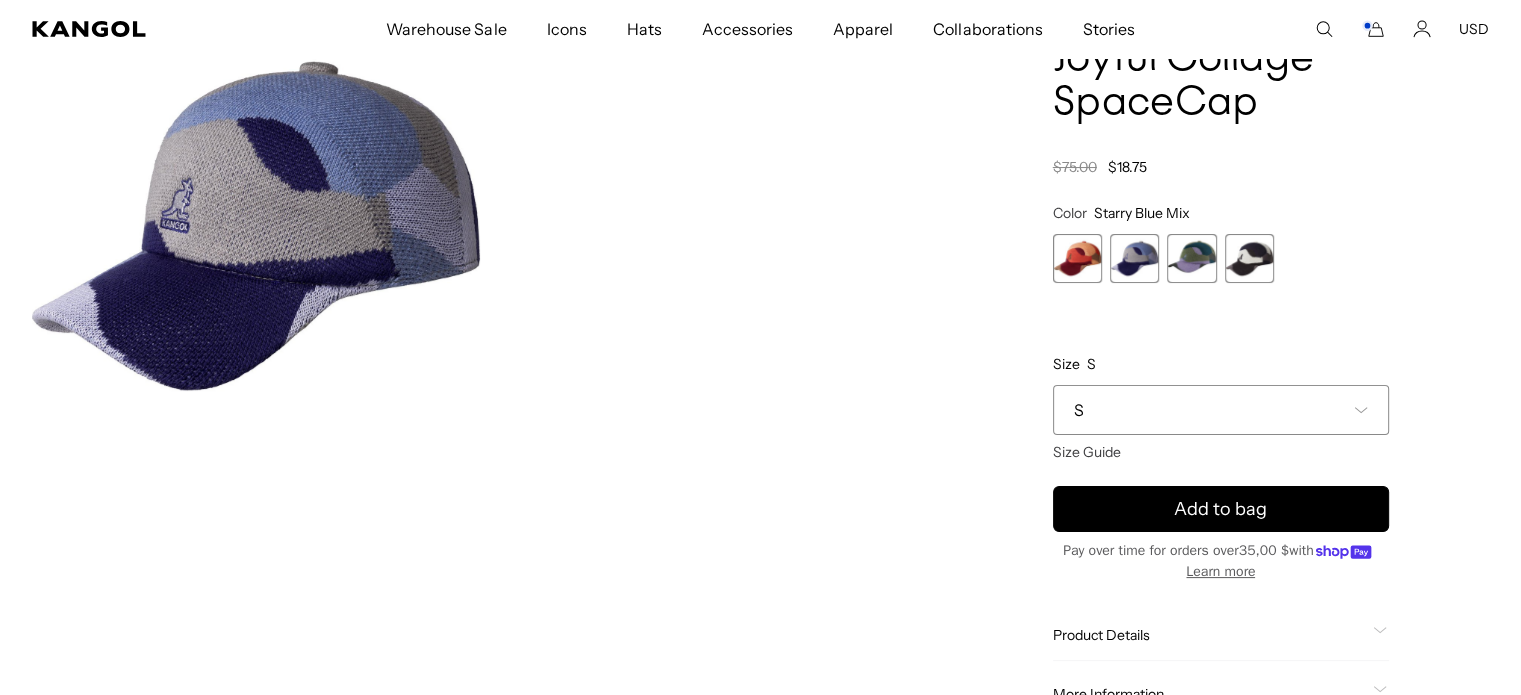 scroll, scrollTop: 230, scrollLeft: 0, axis: vertical 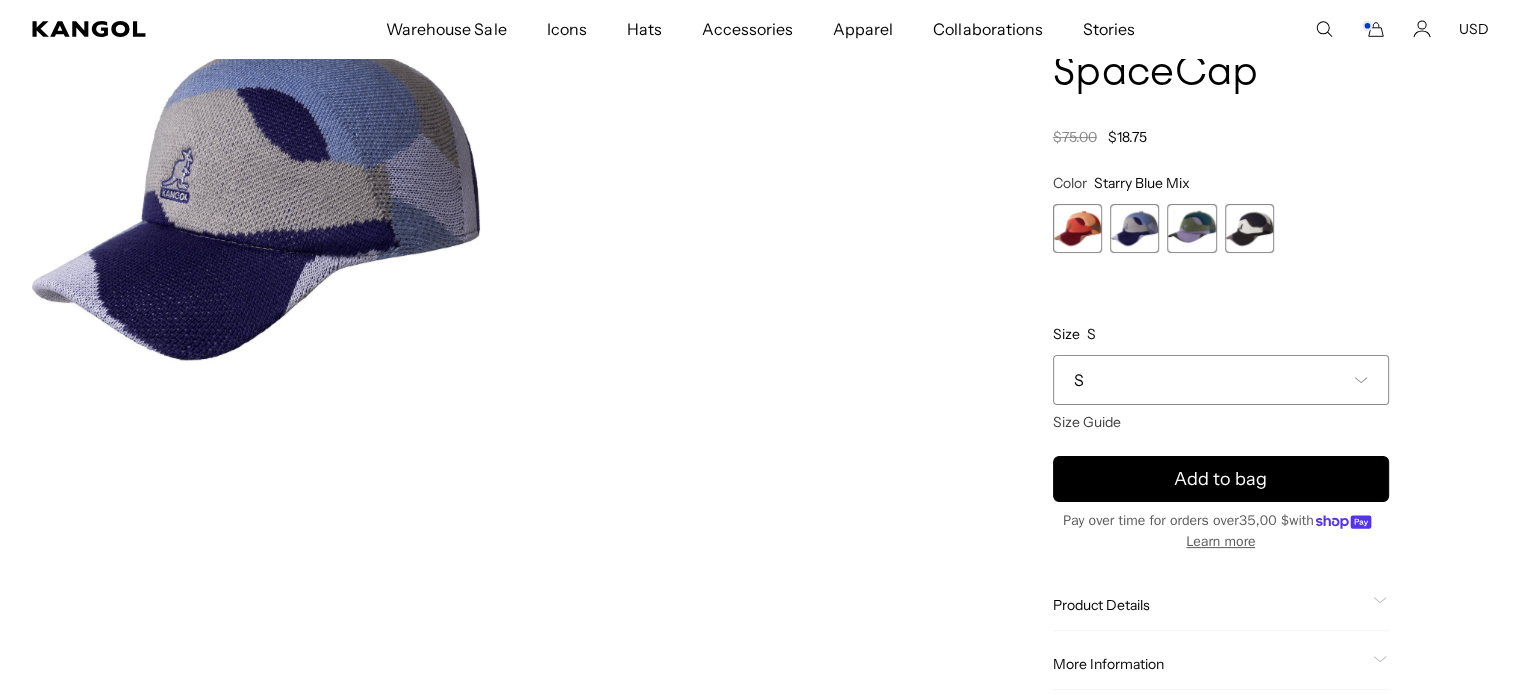 click at bounding box center [256, 196] 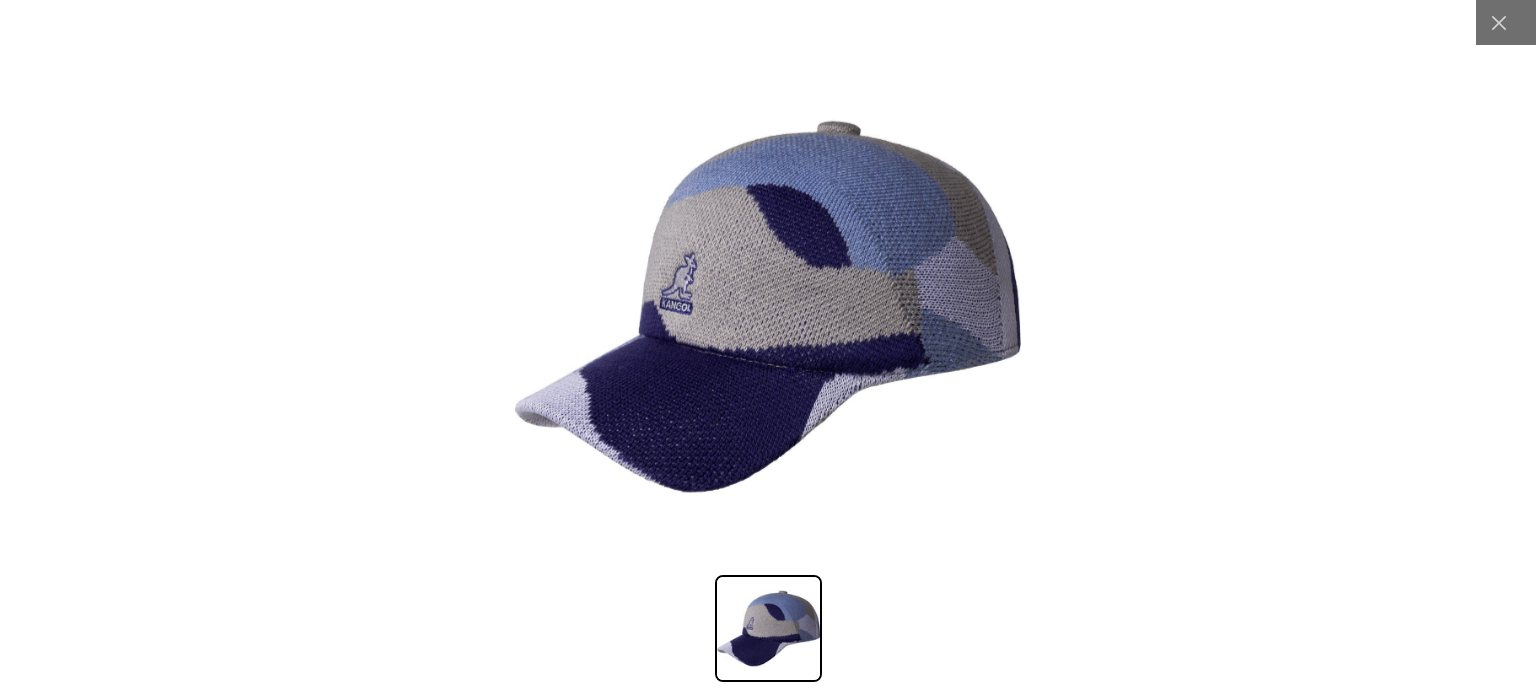 scroll, scrollTop: 0, scrollLeft: 412, axis: horizontal 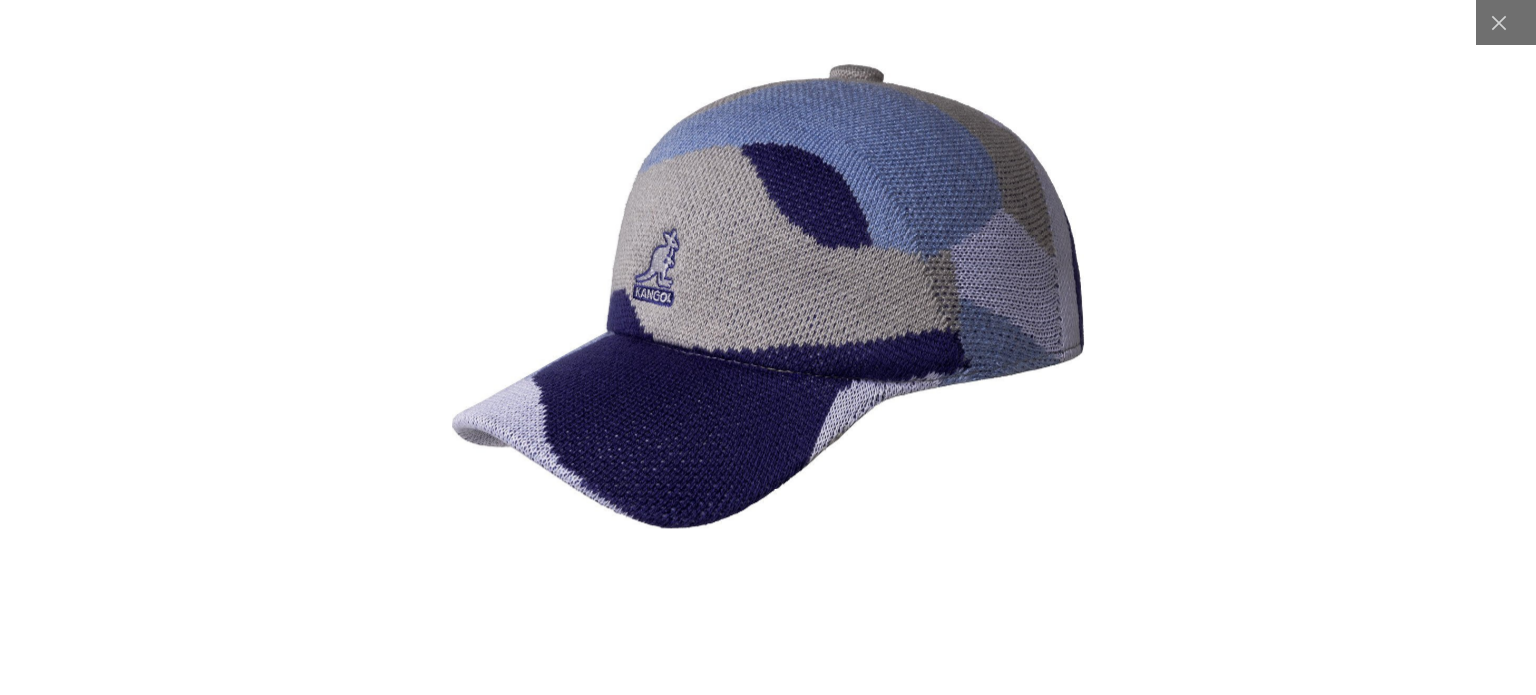click at bounding box center [768, 347] 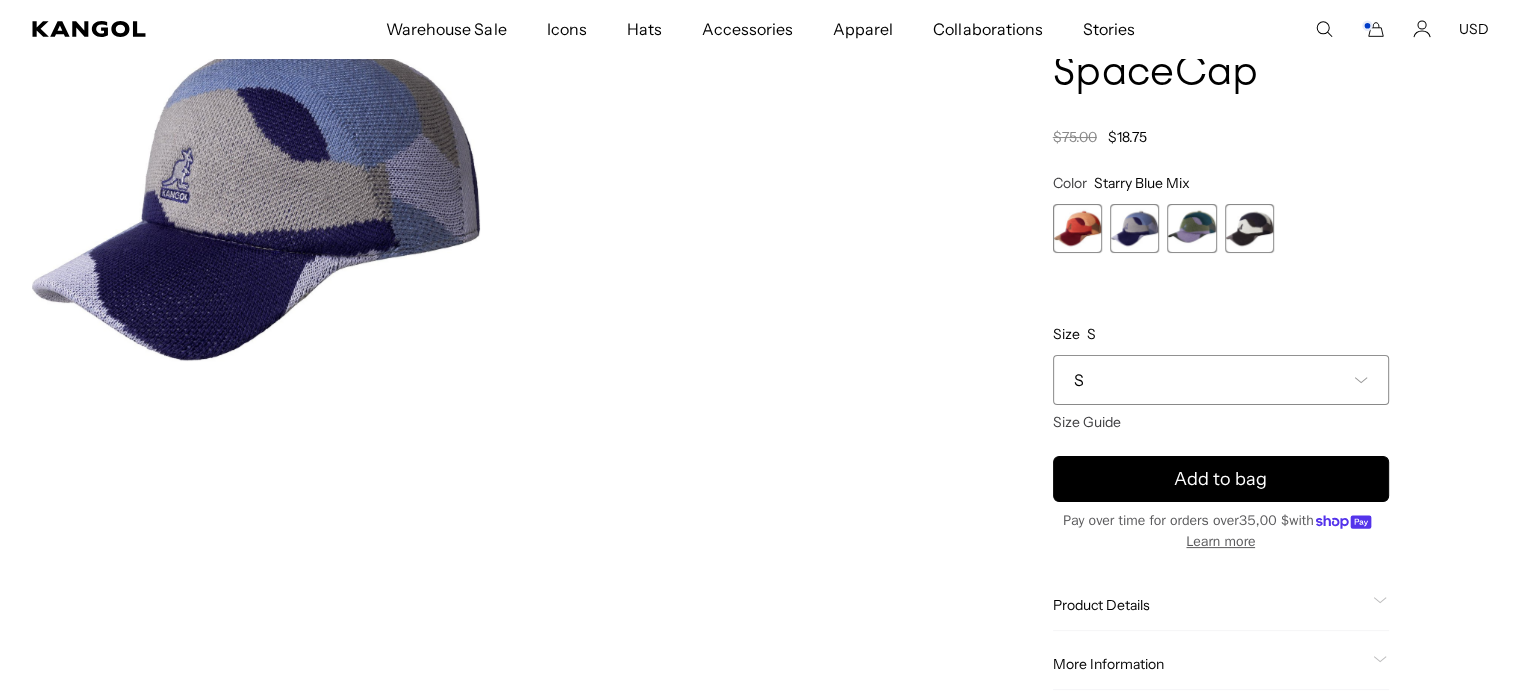 scroll, scrollTop: 0, scrollLeft: 412, axis: horizontal 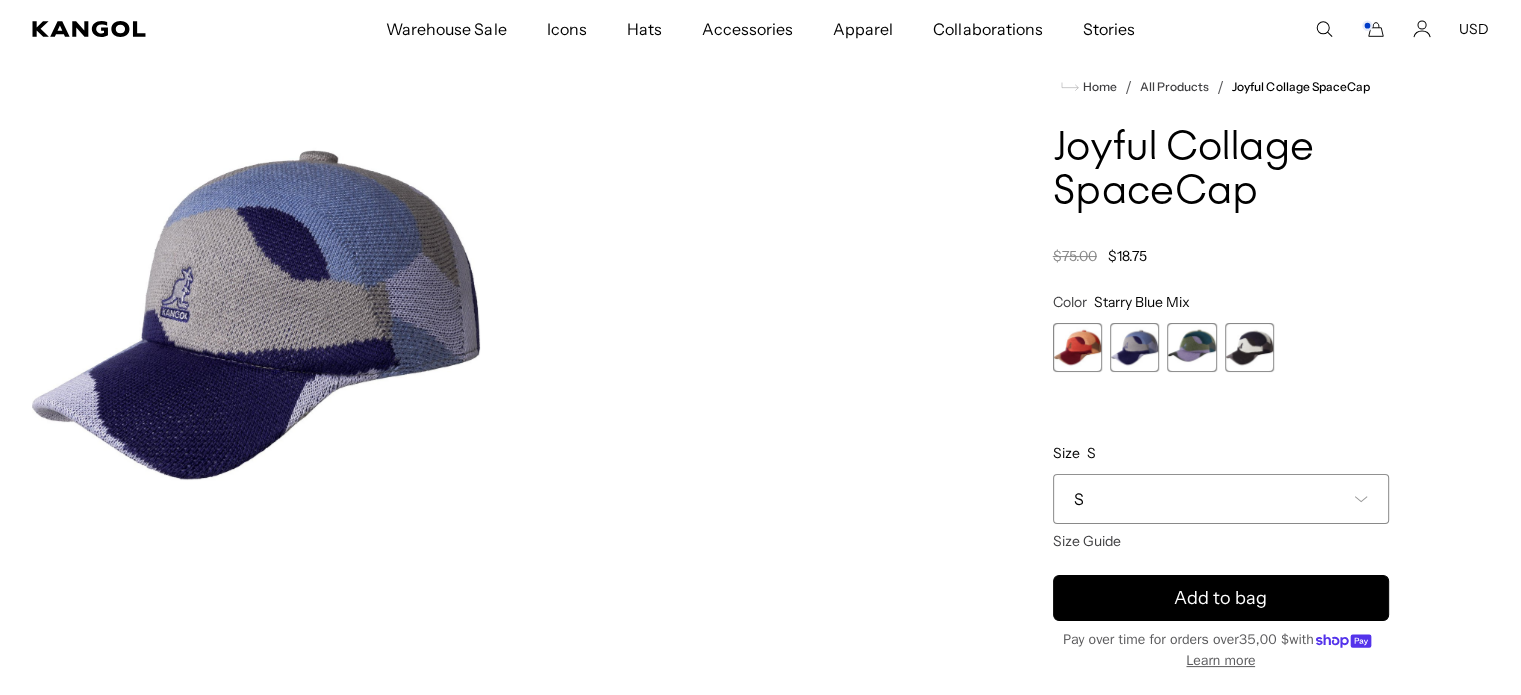 click at bounding box center [1249, 347] 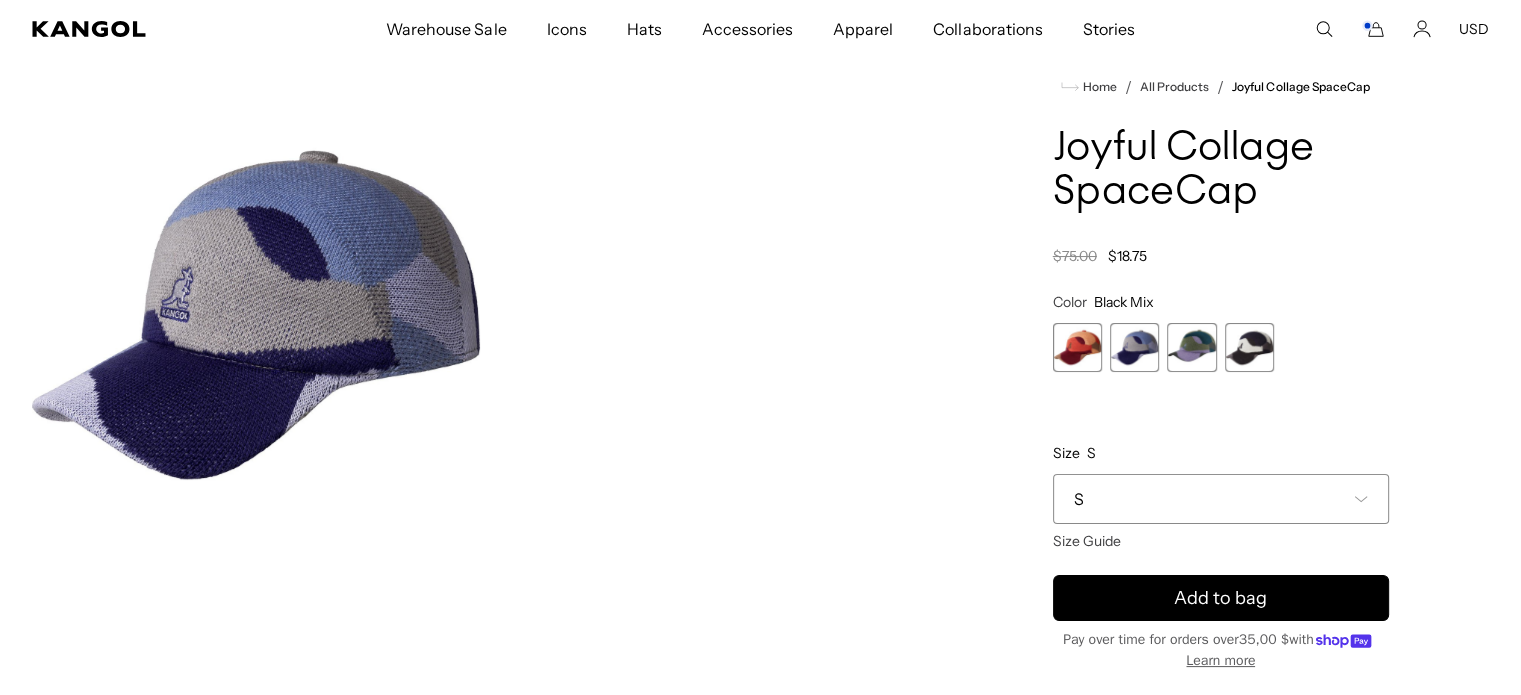 scroll, scrollTop: 0, scrollLeft: 0, axis: both 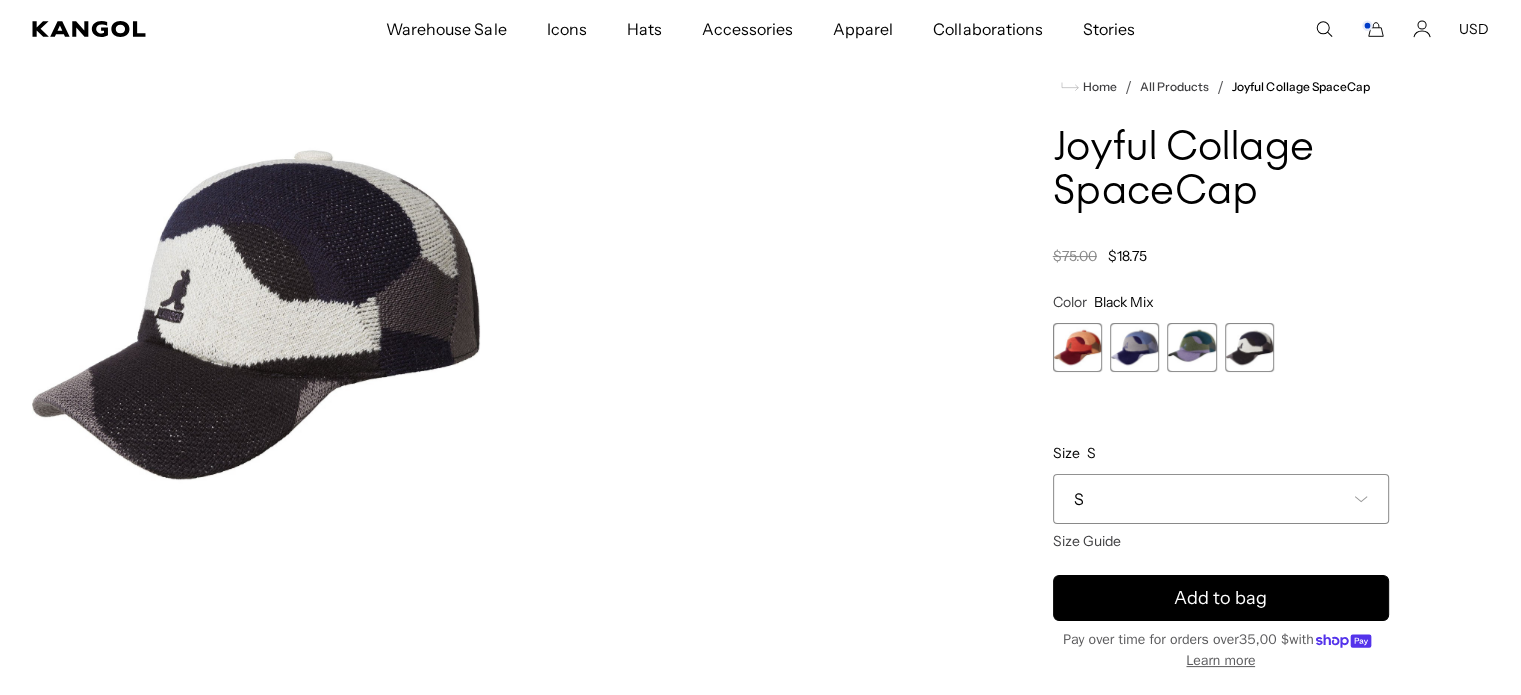 click at bounding box center (1191, 347) 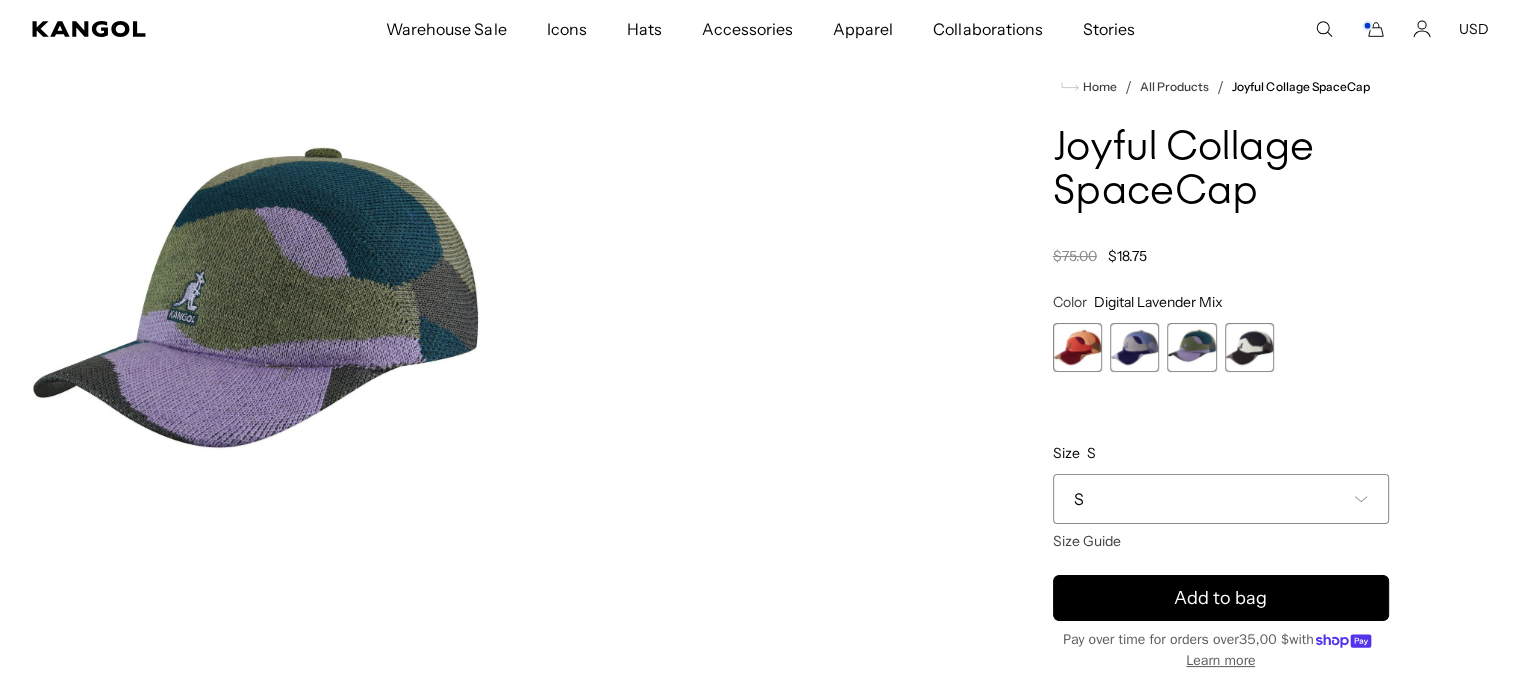 click at bounding box center [1134, 347] 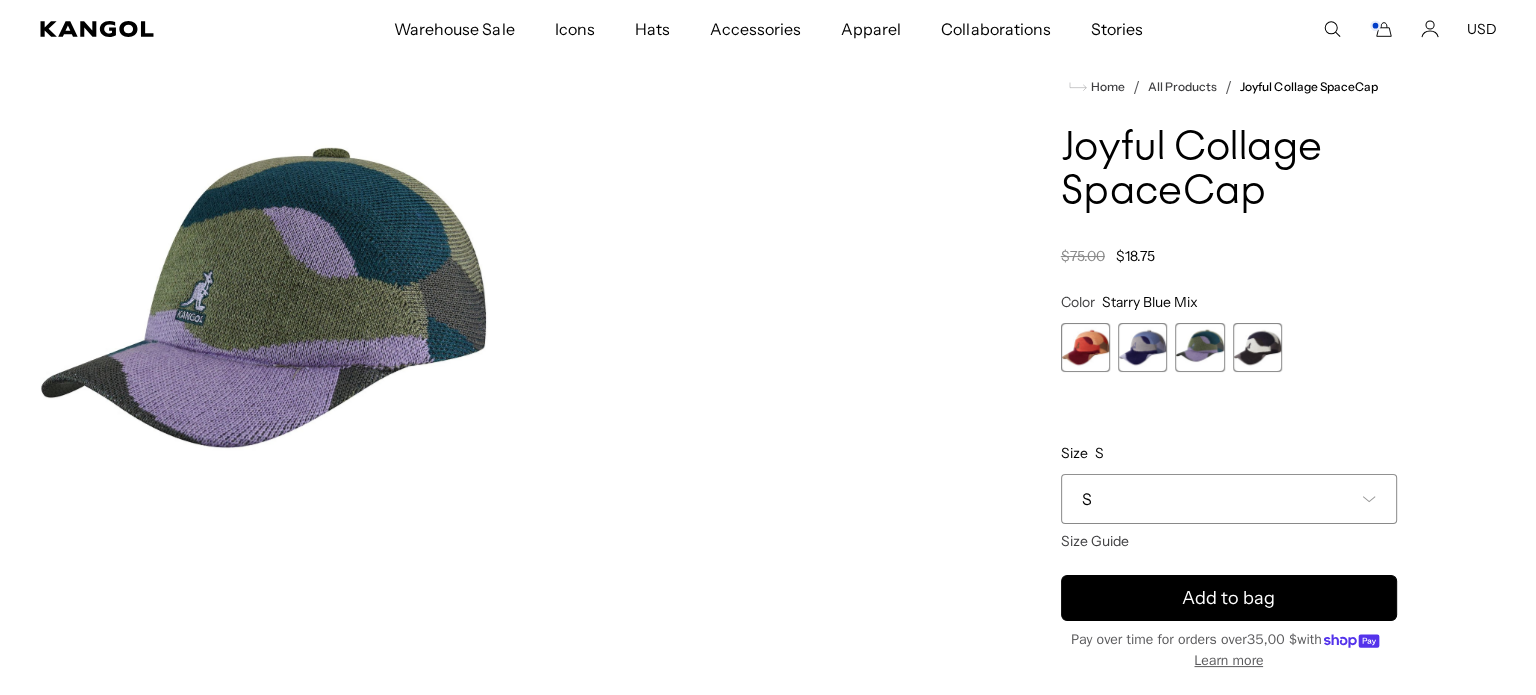 scroll, scrollTop: 0, scrollLeft: 412, axis: horizontal 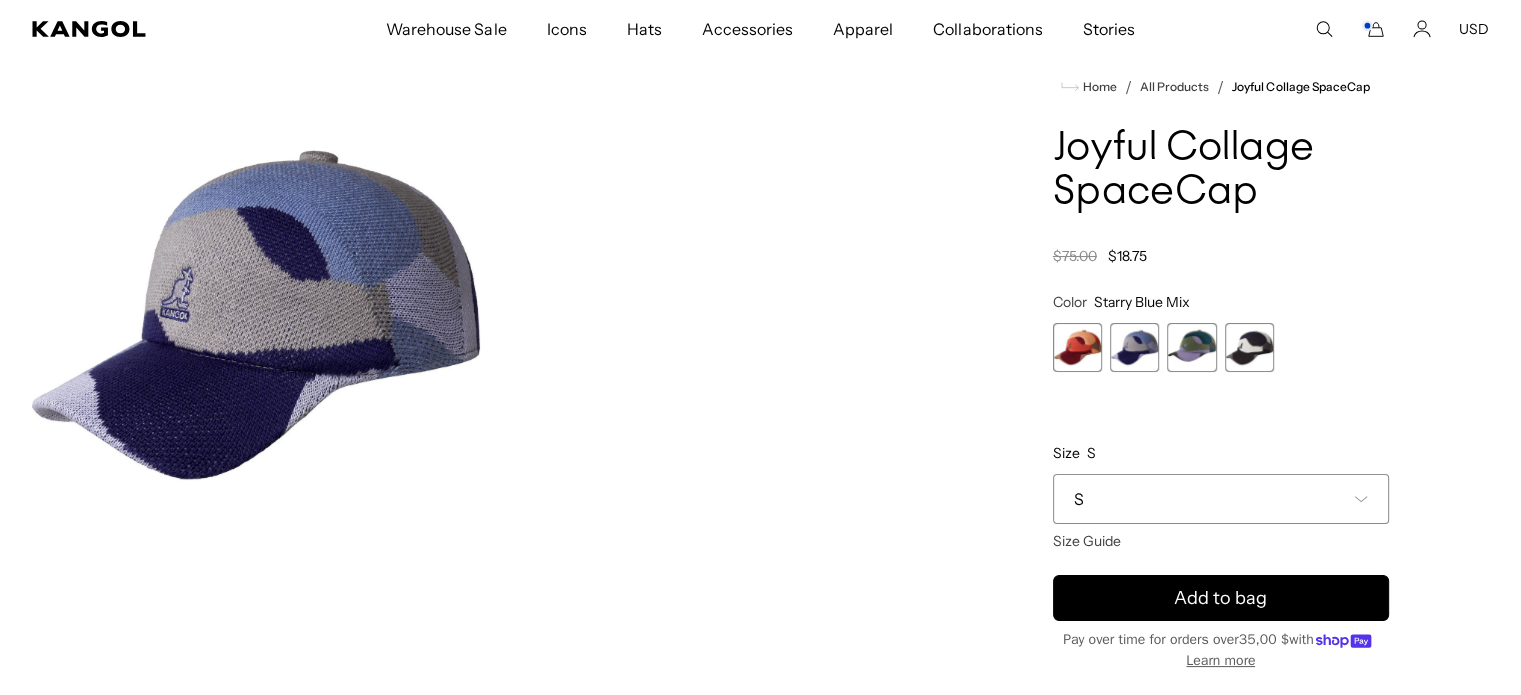 click at bounding box center [256, 315] 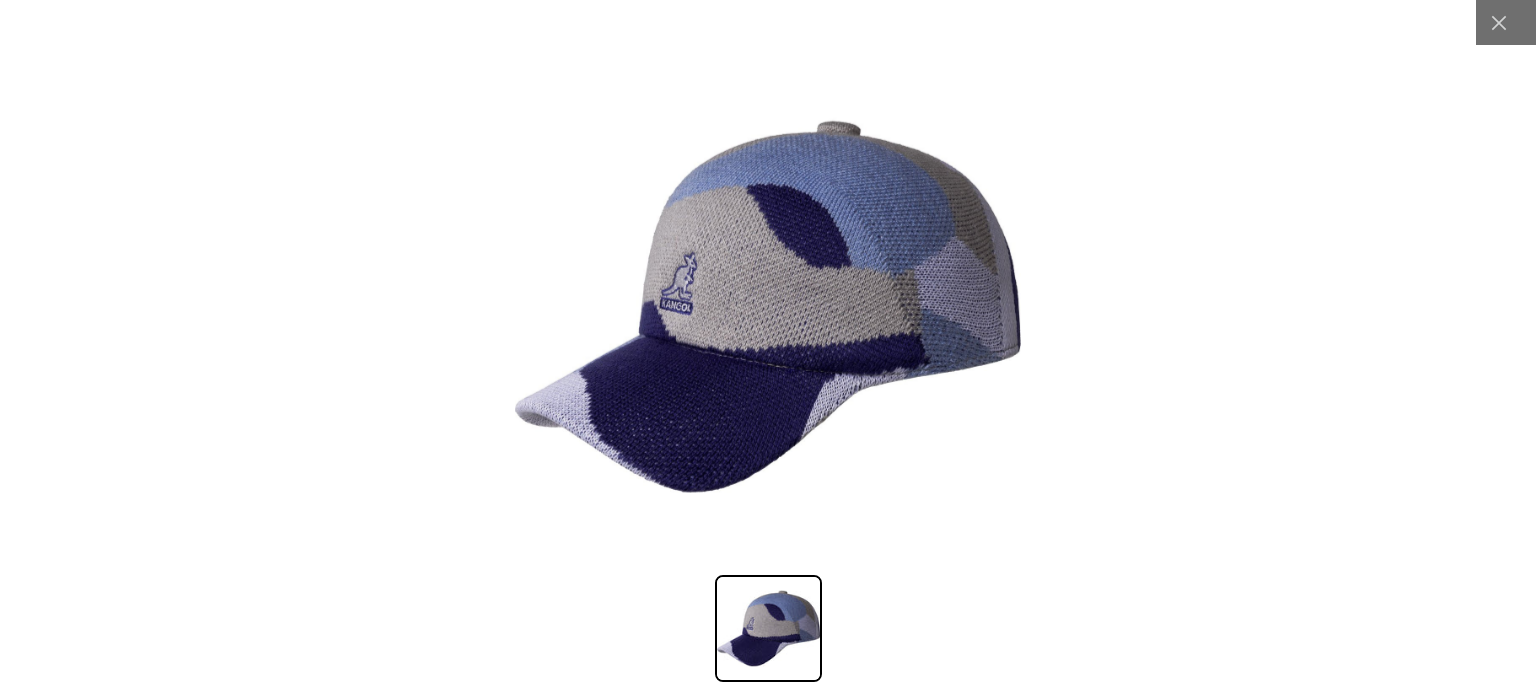 scroll, scrollTop: 0, scrollLeft: 412, axis: horizontal 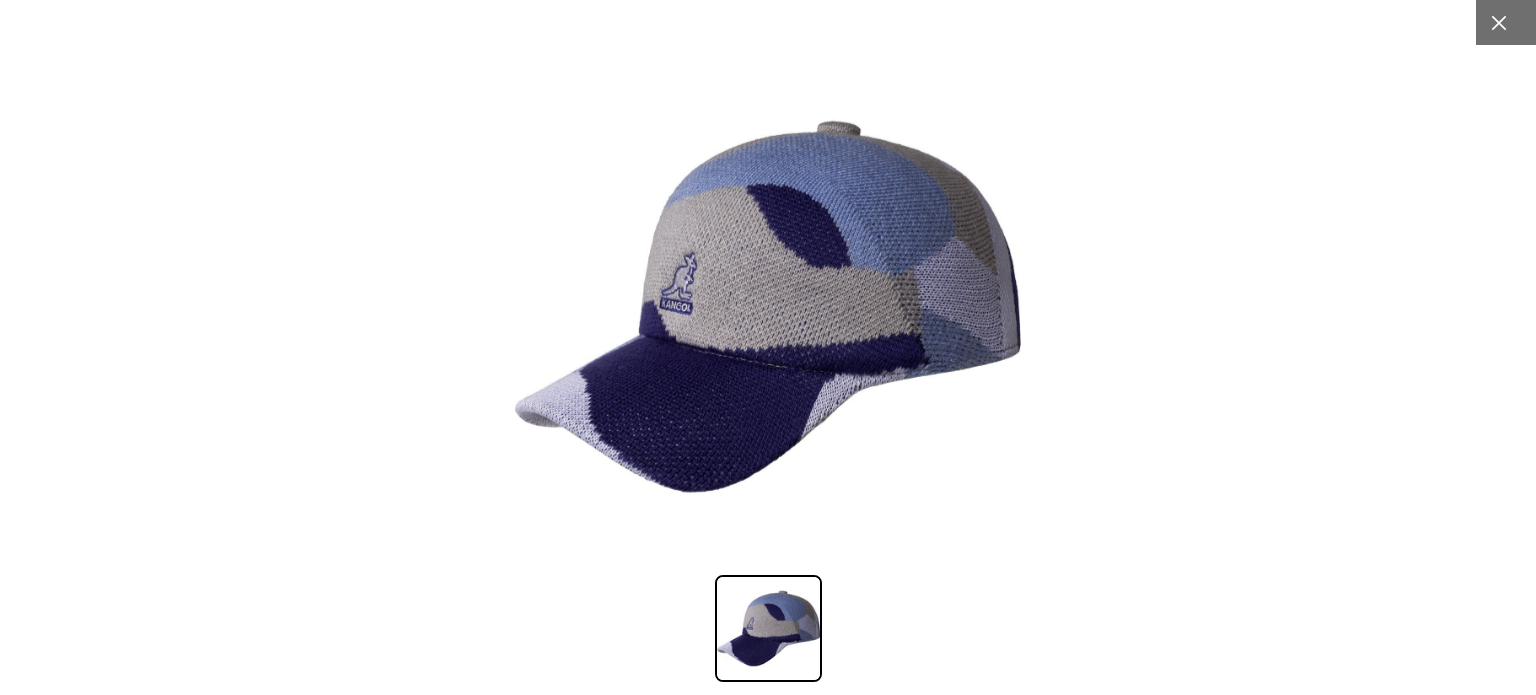 click 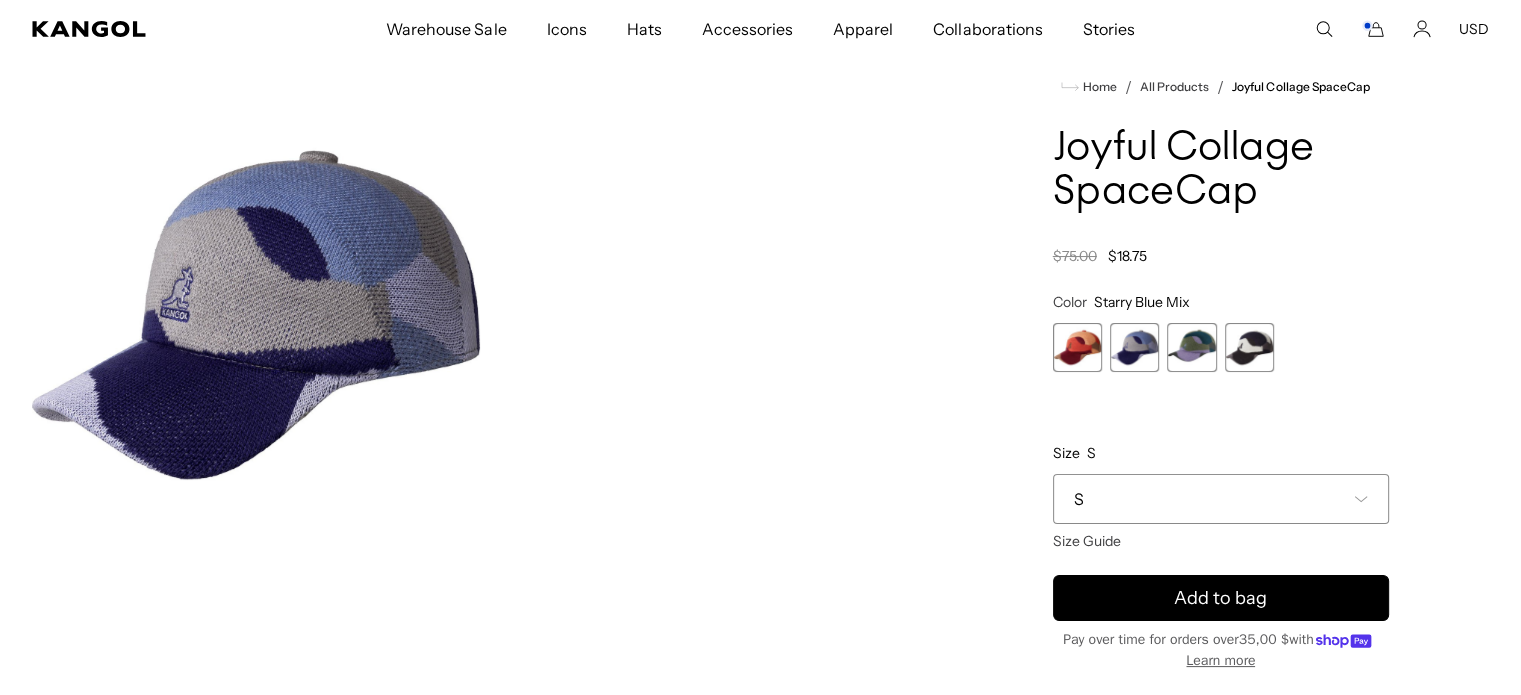 scroll, scrollTop: 0, scrollLeft: 0, axis: both 